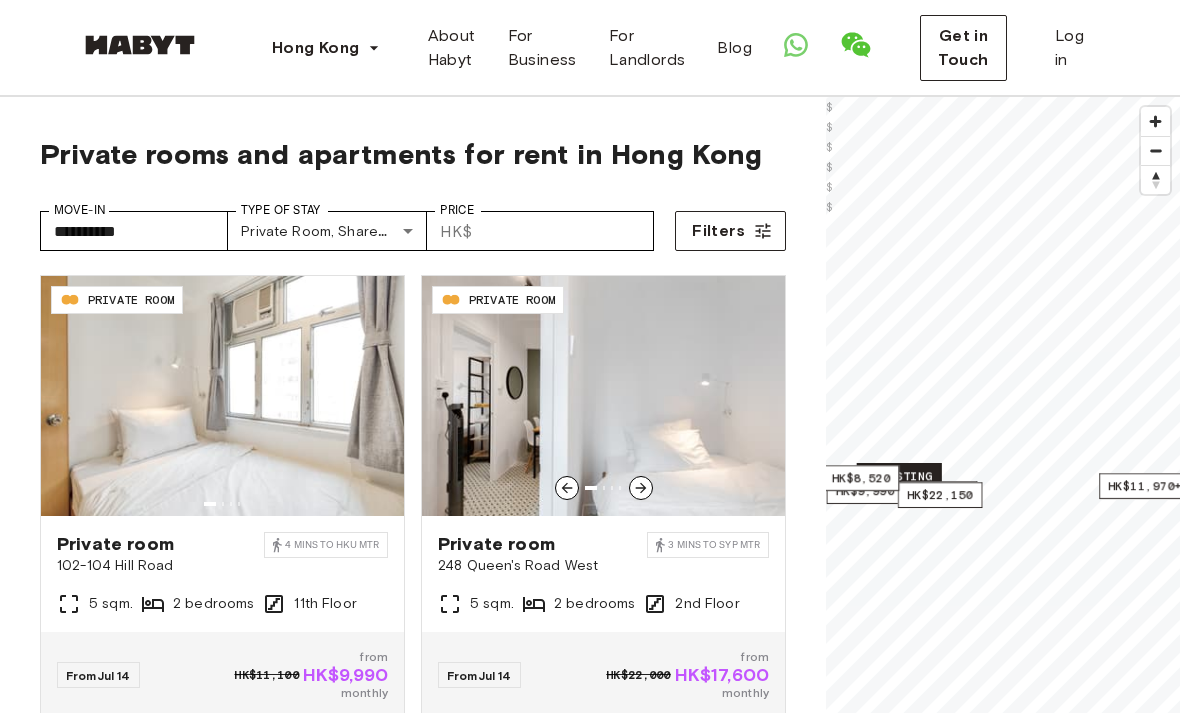 click at bounding box center [603, 396] 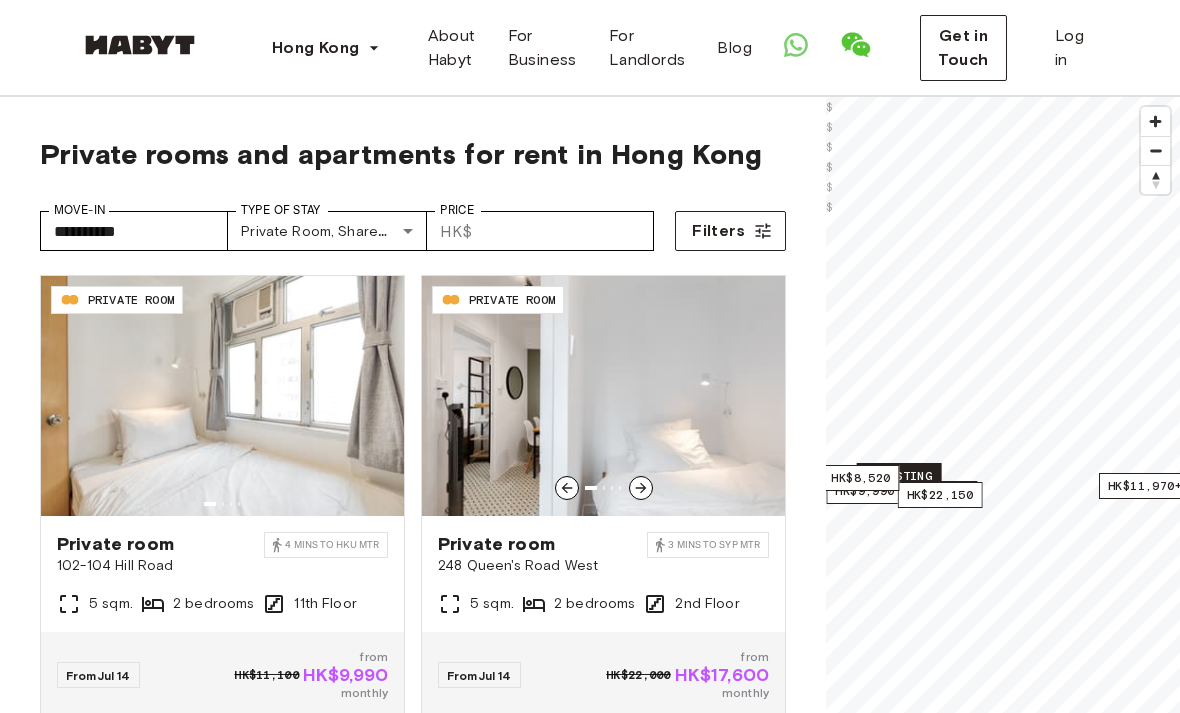 scroll, scrollTop: 0, scrollLeft: 0, axis: both 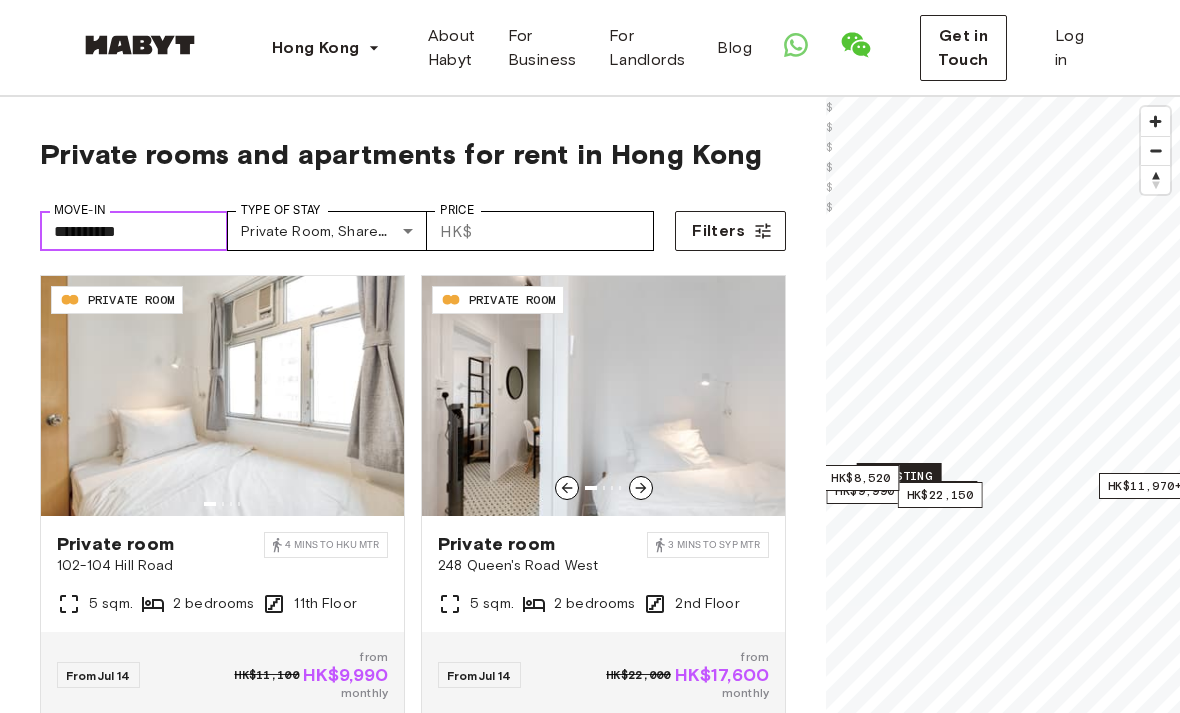 click on "**********" at bounding box center (134, 231) 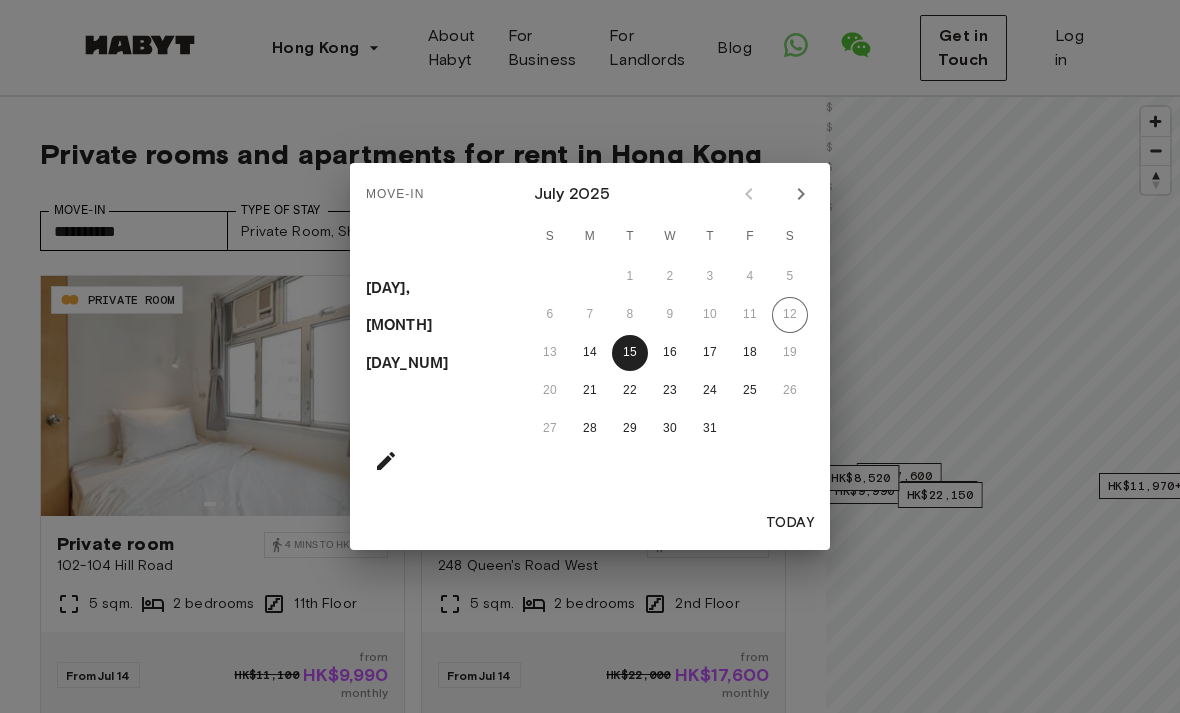 click 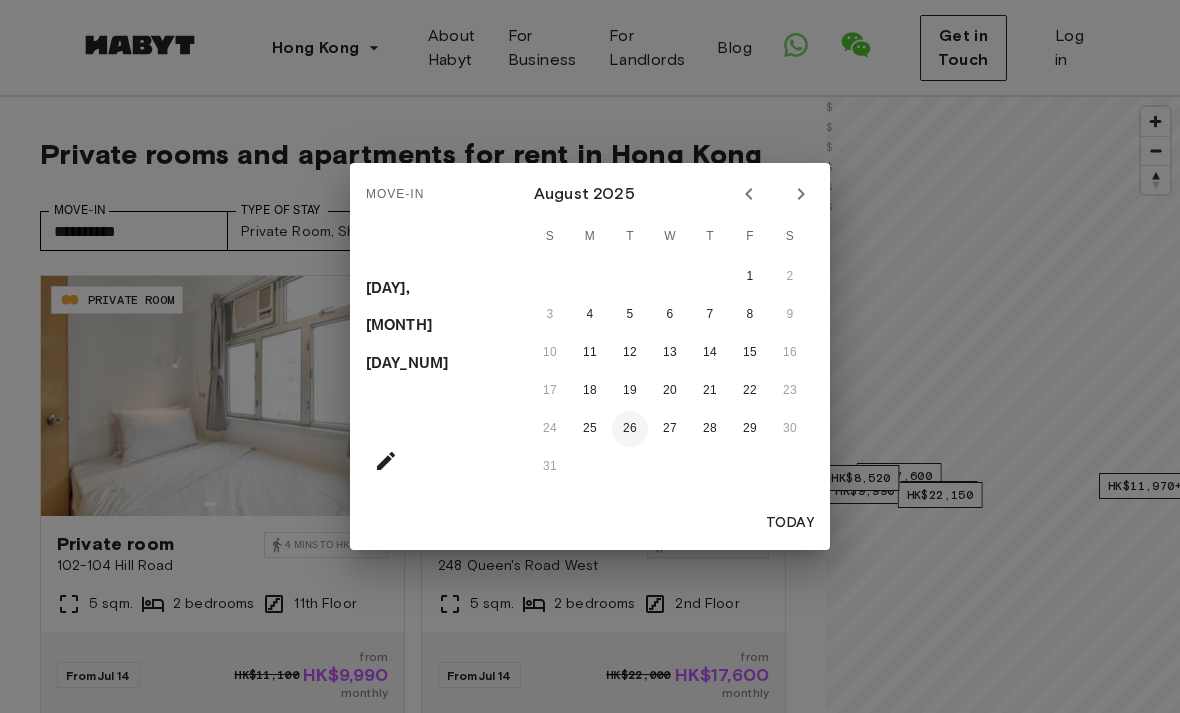 click on "26" at bounding box center (630, 429) 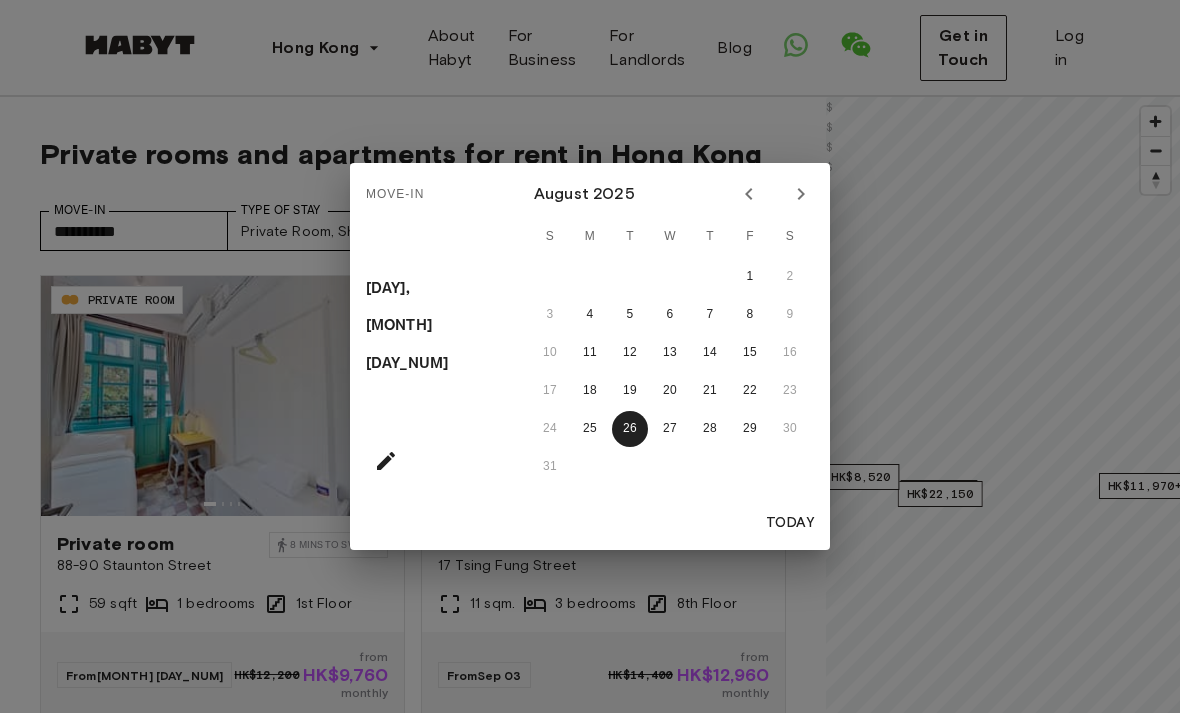 click on "Today" at bounding box center [790, 523] 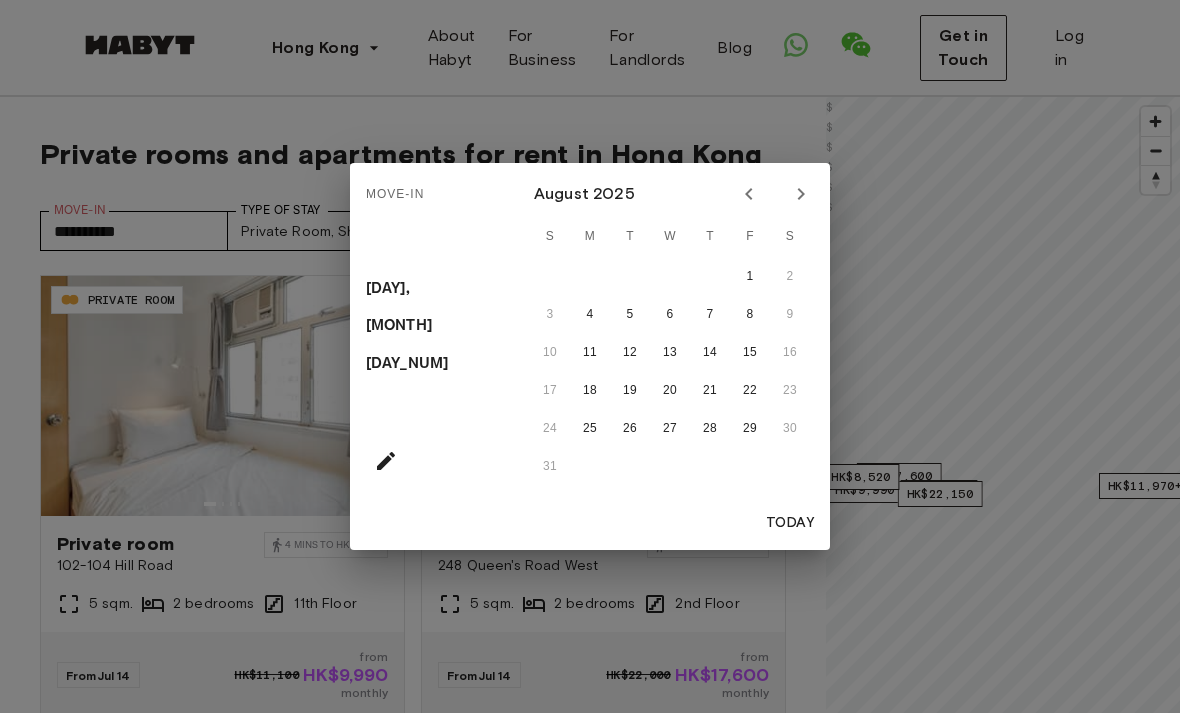 type on "**********" 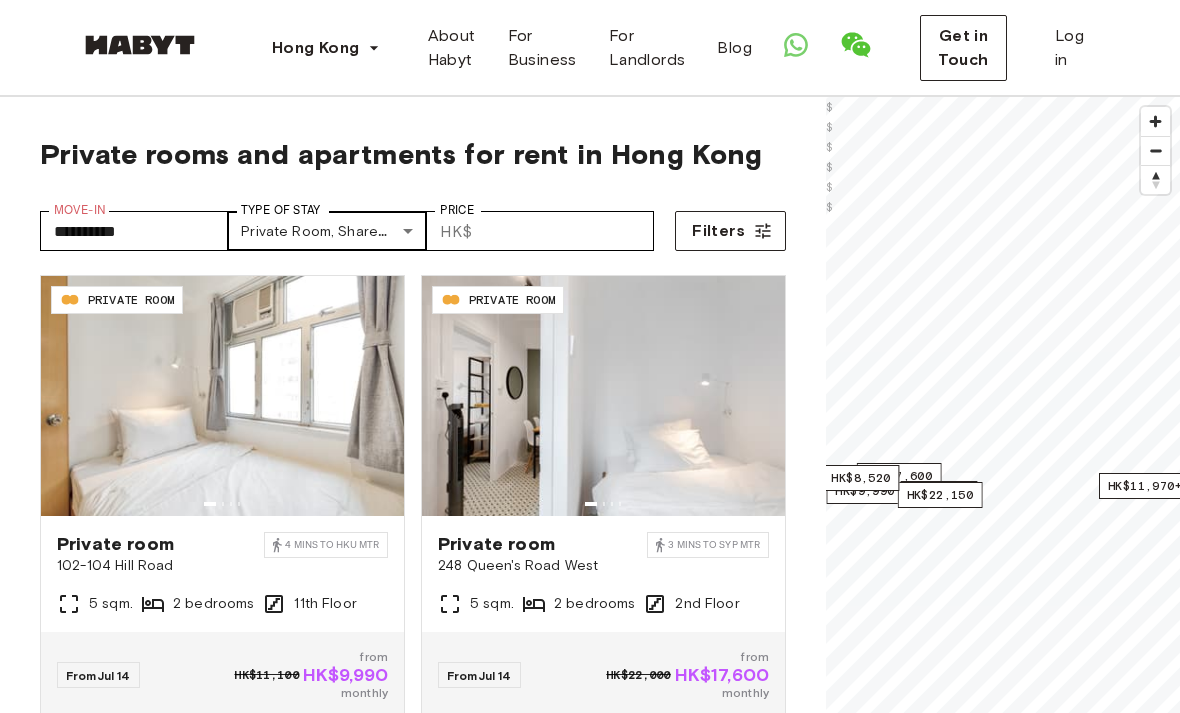 click on "**********" at bounding box center (590, 2400) 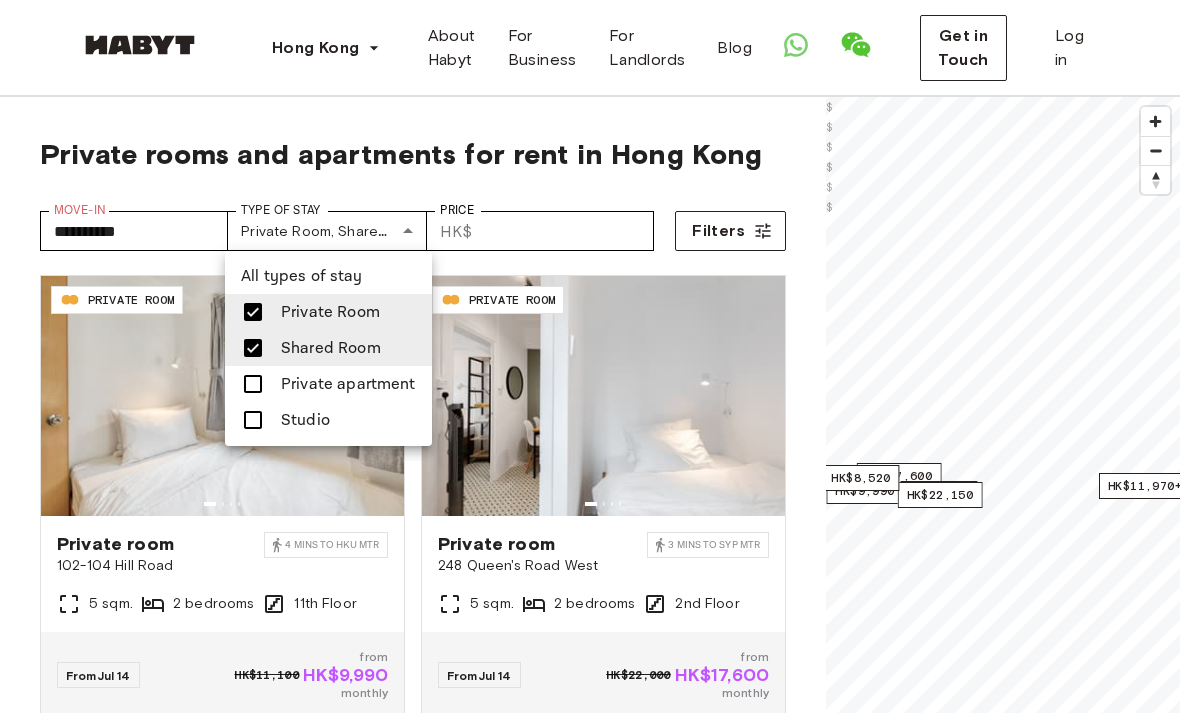 click on "Private apartment" at bounding box center (348, 384) 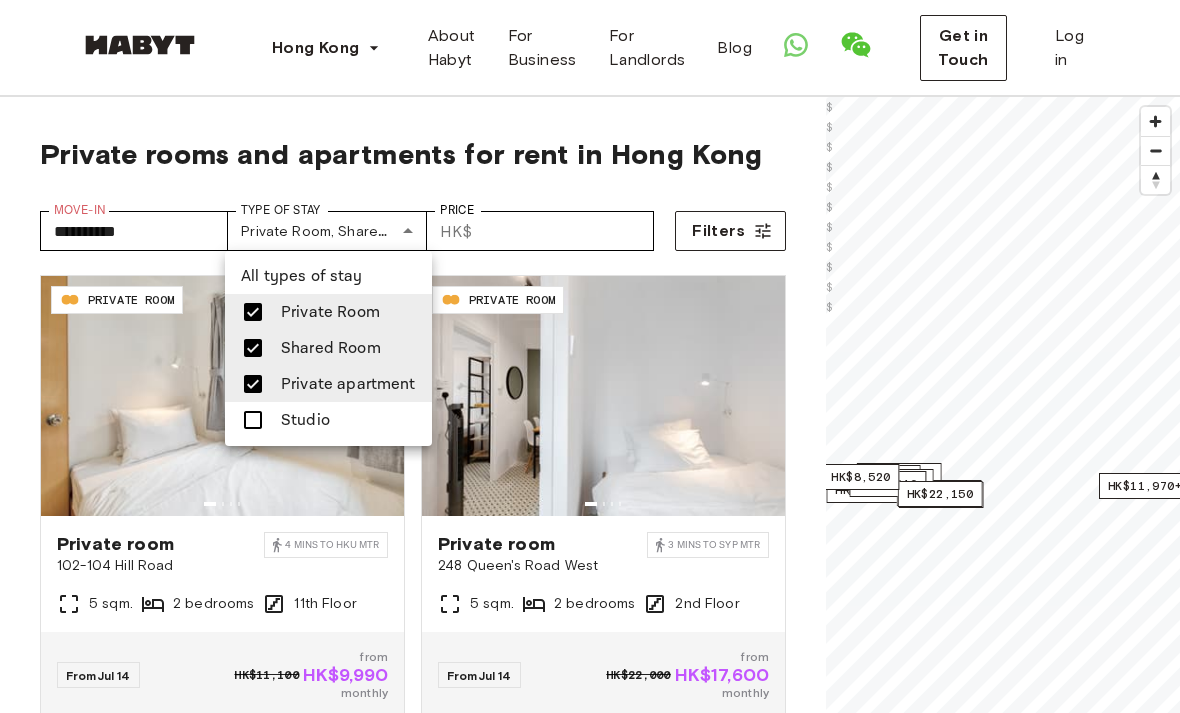 click on "Studio" at bounding box center [305, 420] 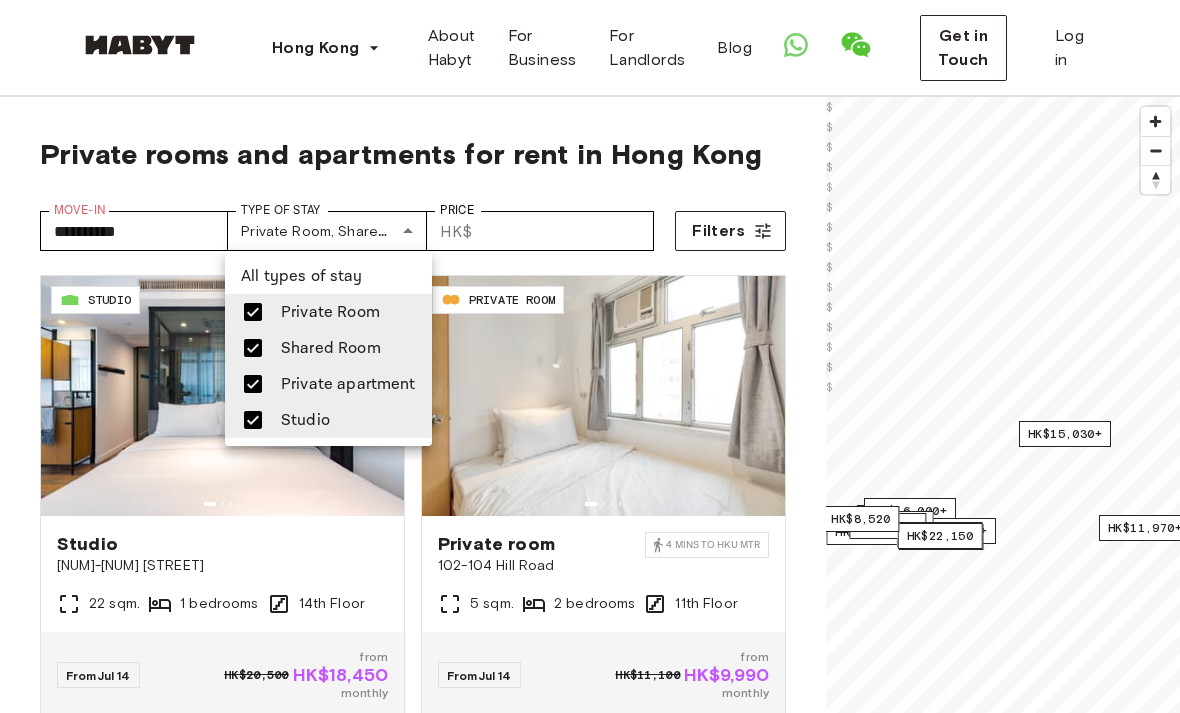 click at bounding box center [590, 356] 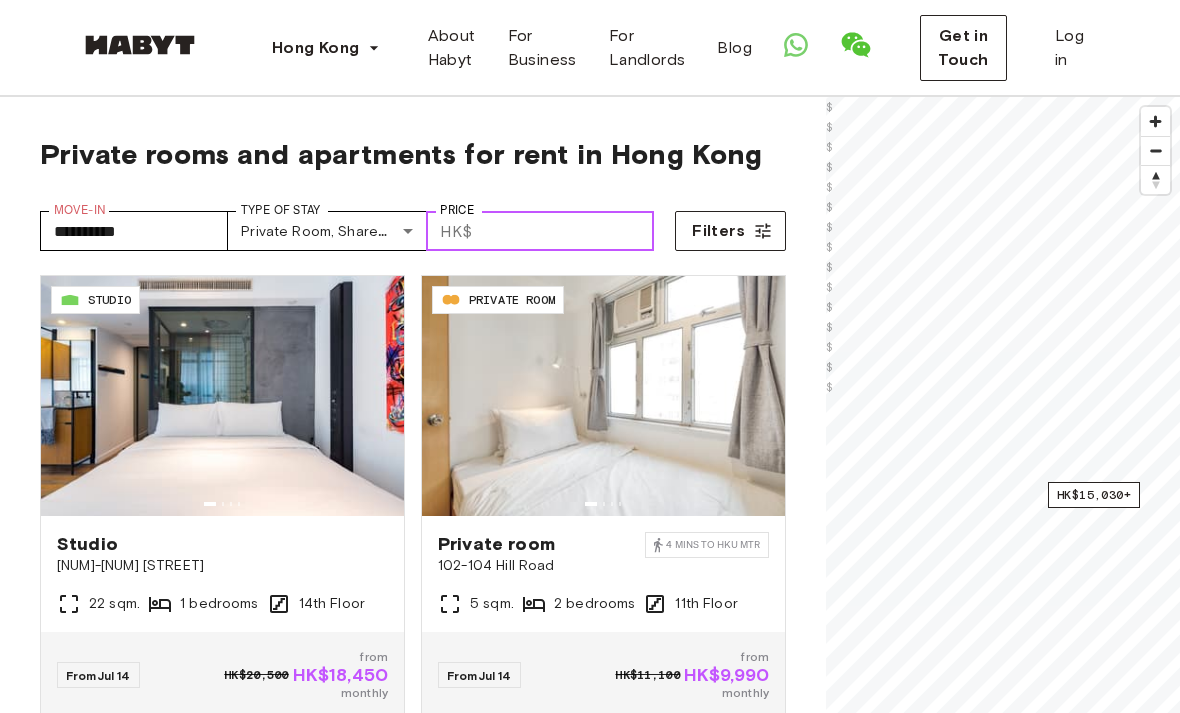 click on "Price" at bounding box center (567, 231) 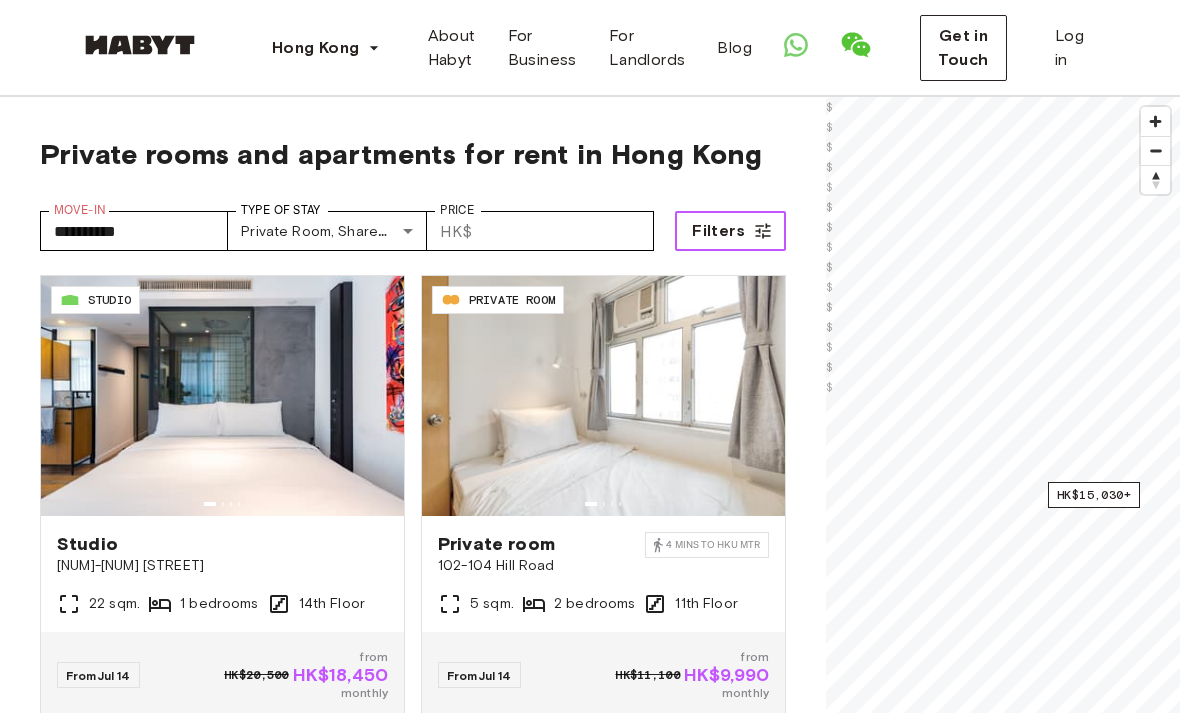 click on "Filters" at bounding box center (730, 231) 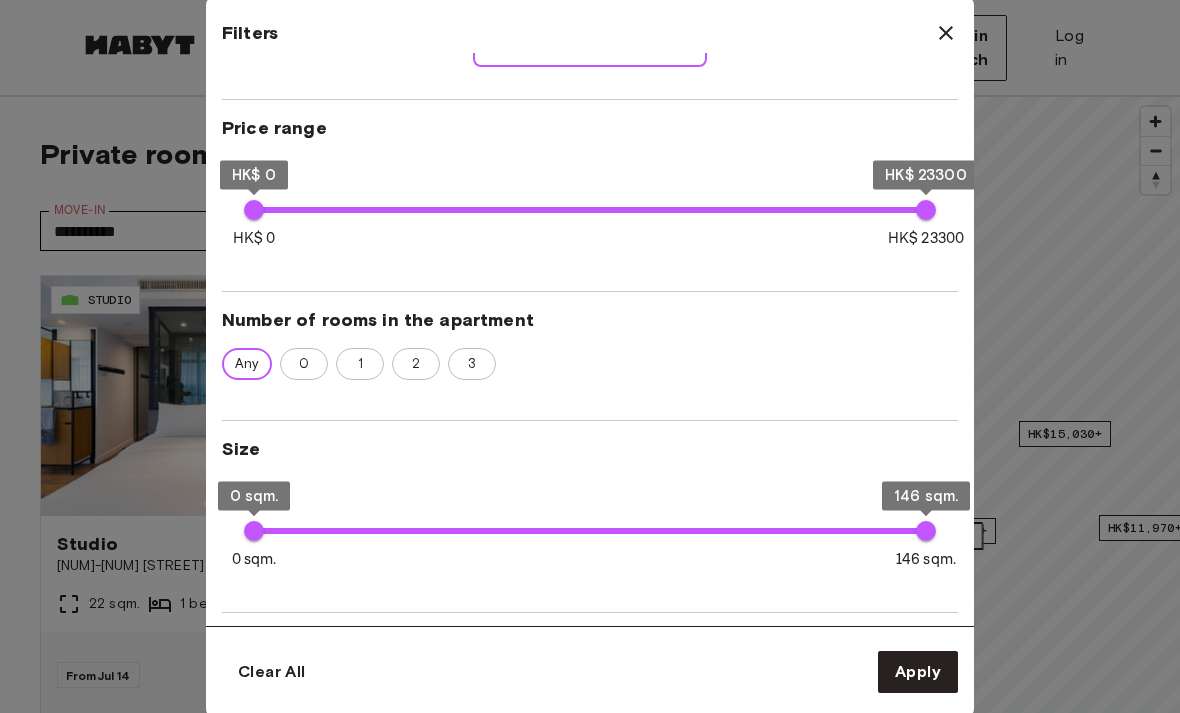 scroll, scrollTop: 568, scrollLeft: -4, axis: both 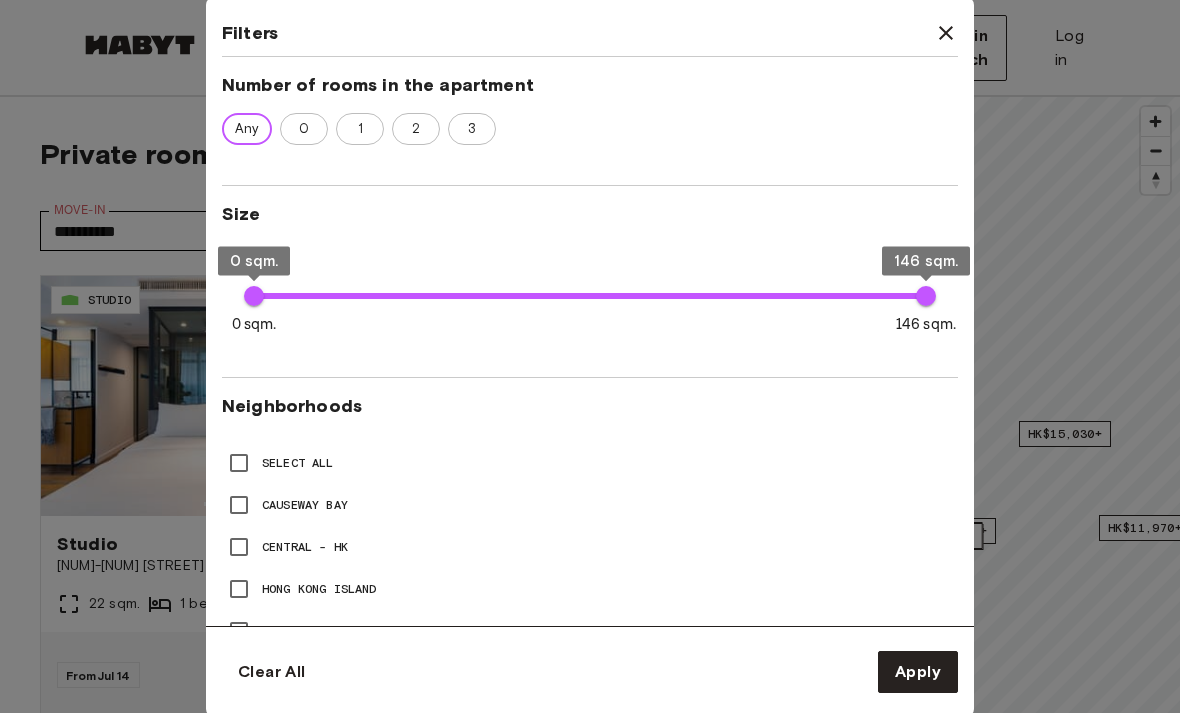 type on "***" 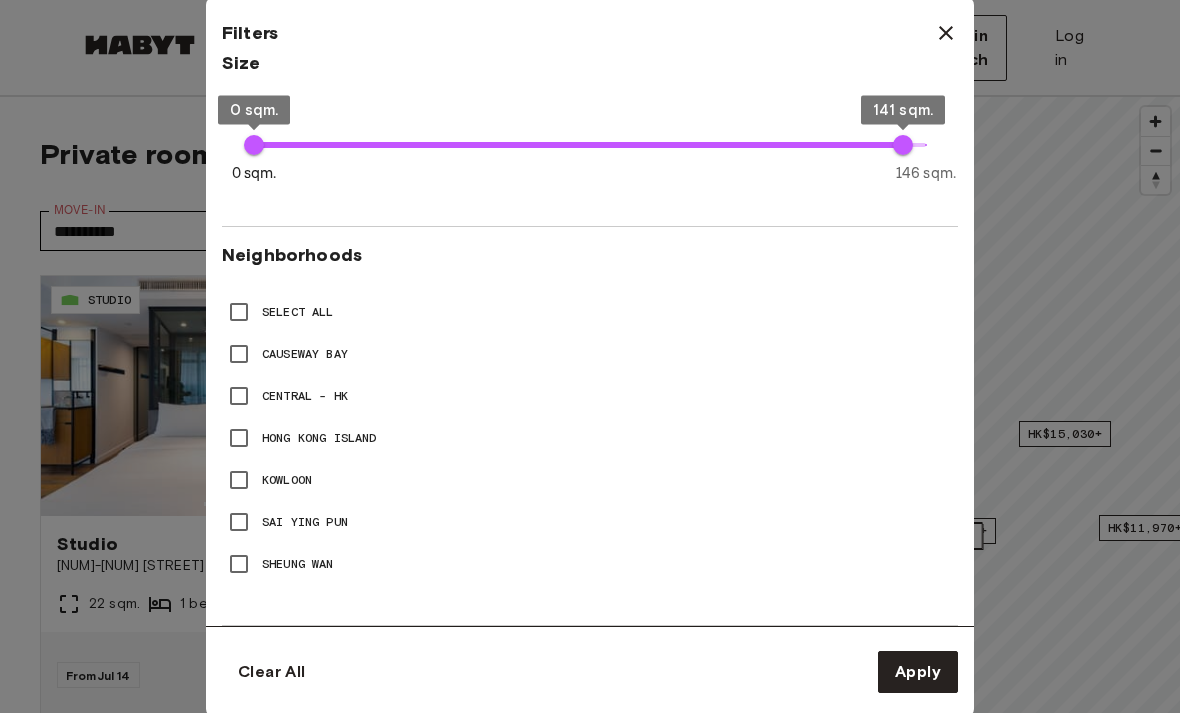 scroll, scrollTop: 749, scrollLeft: 0, axis: vertical 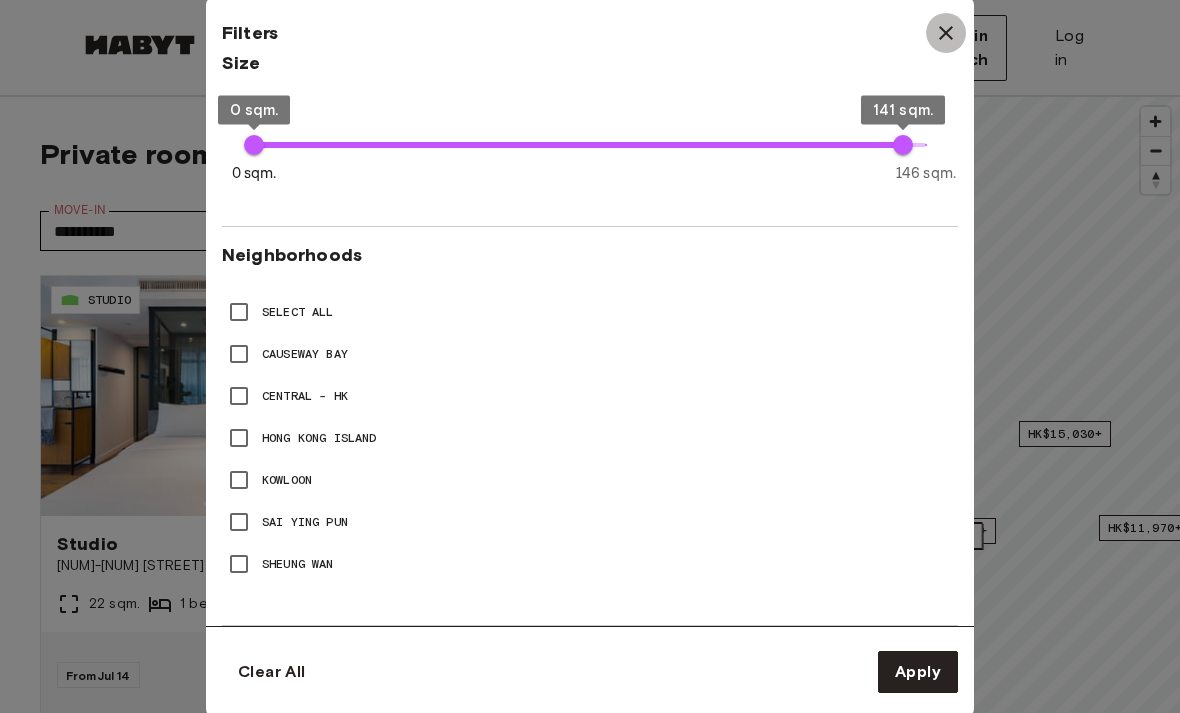 click 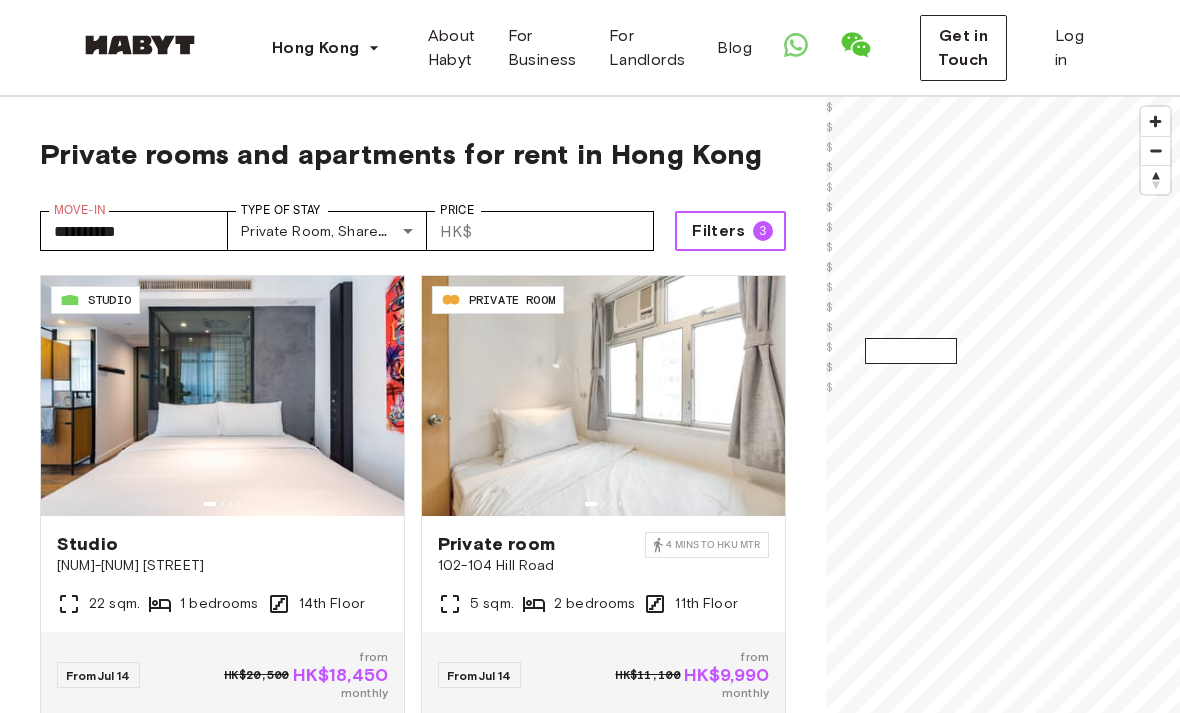click on "HK$15,030+" at bounding box center (911, 351) 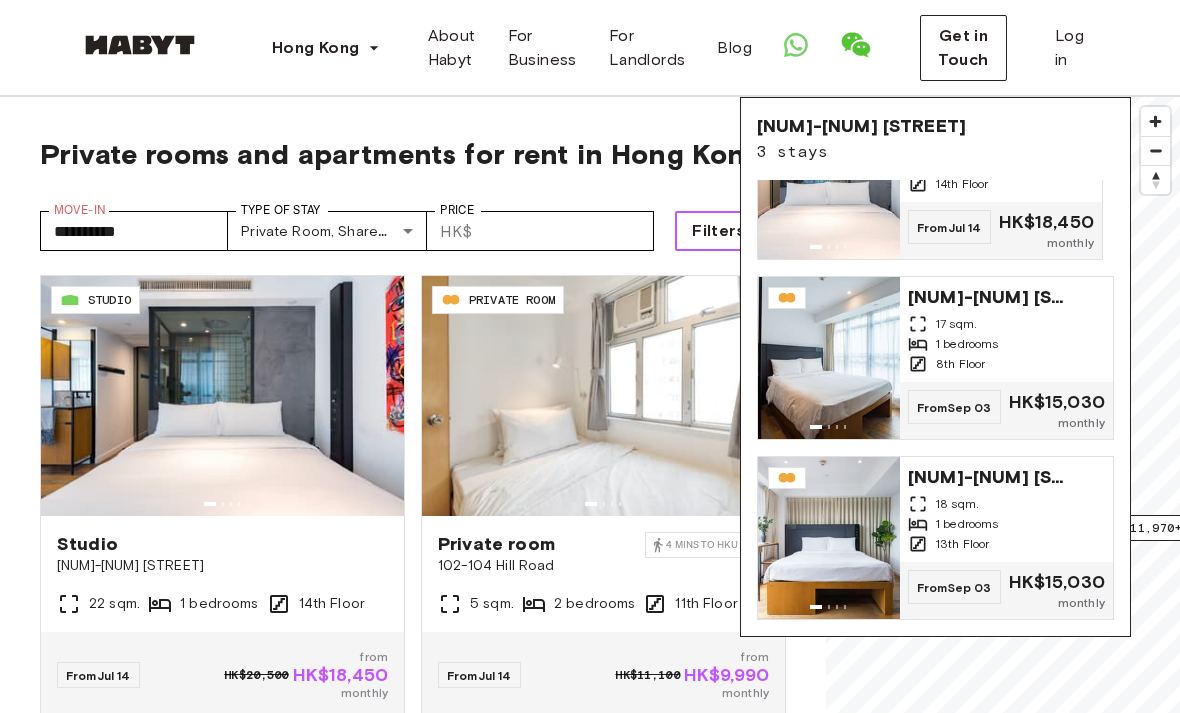 scroll, scrollTop: 84, scrollLeft: 0, axis: vertical 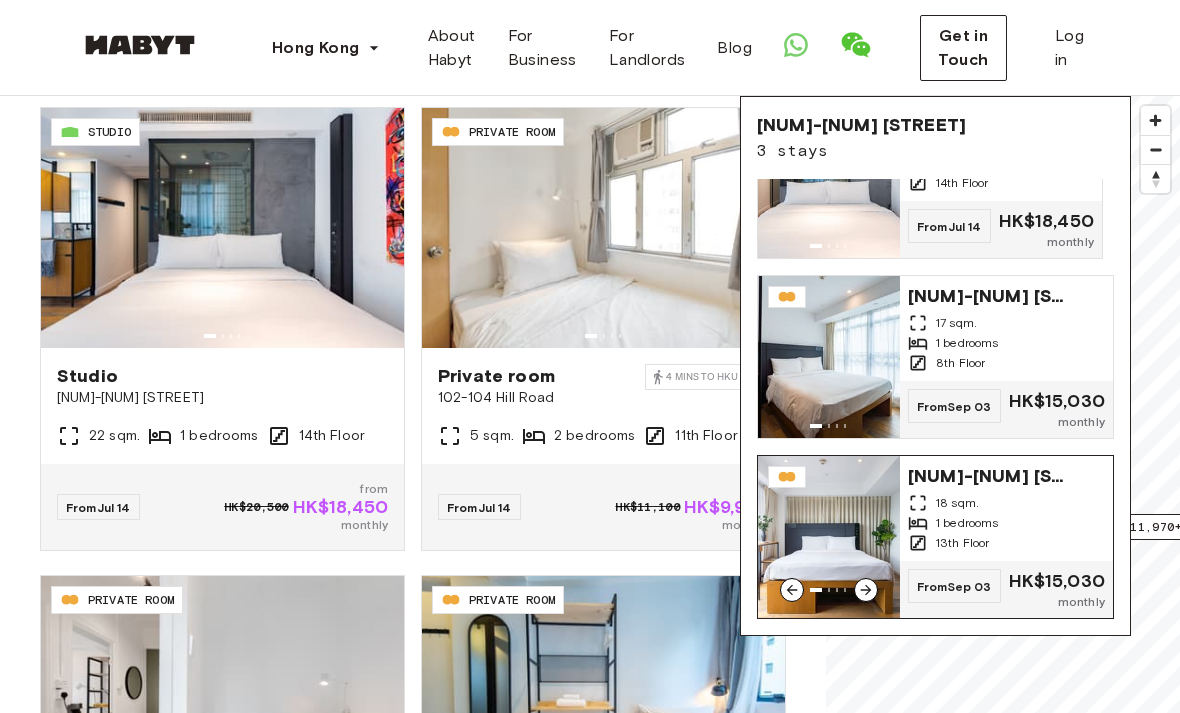 click on "13th Floor" at bounding box center (1006, 543) 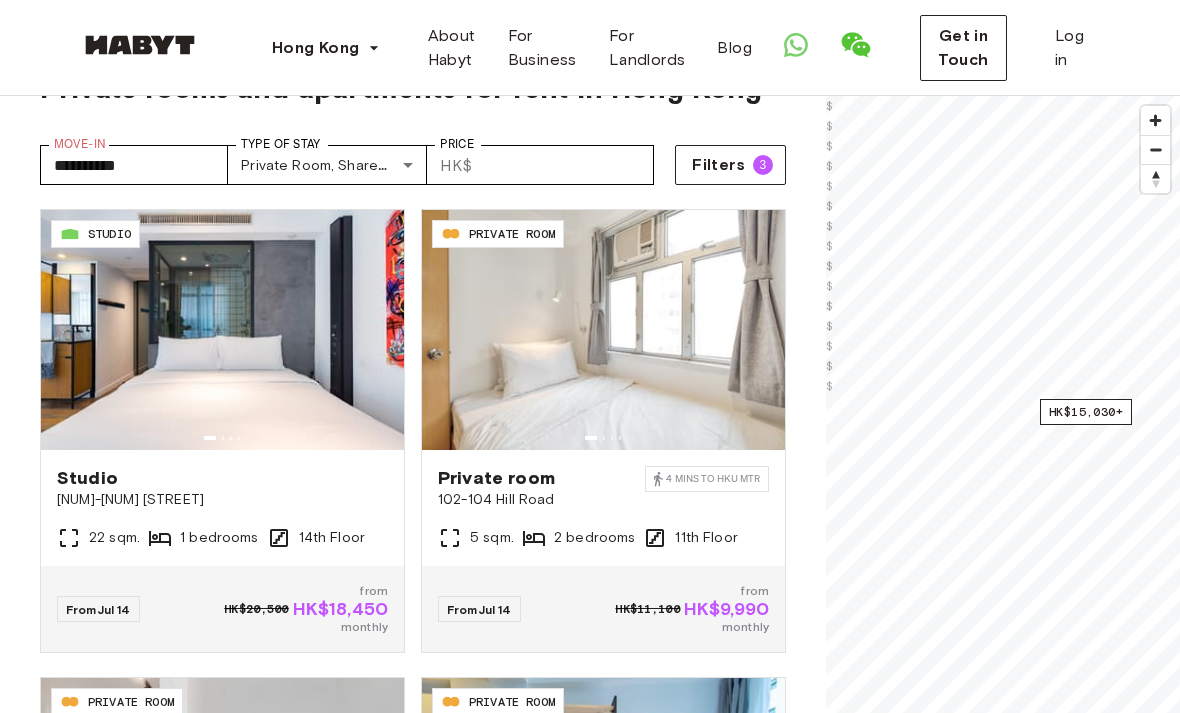 scroll, scrollTop: 0, scrollLeft: 0, axis: both 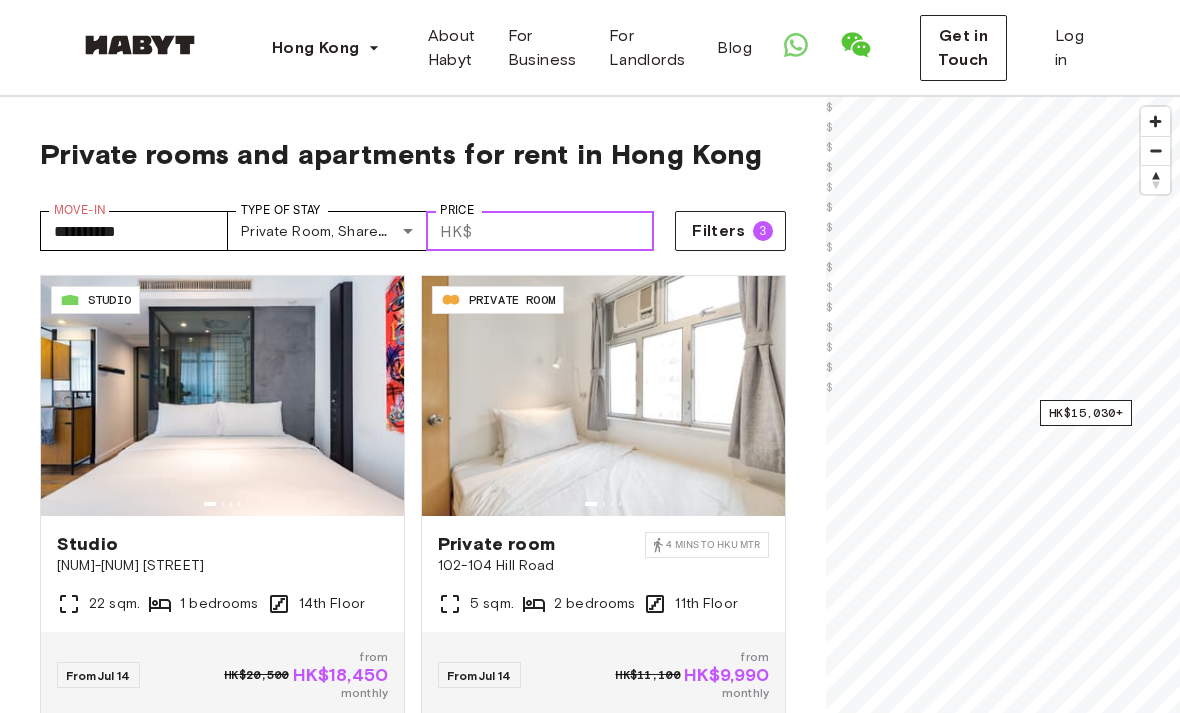 click on "Price" at bounding box center [567, 231] 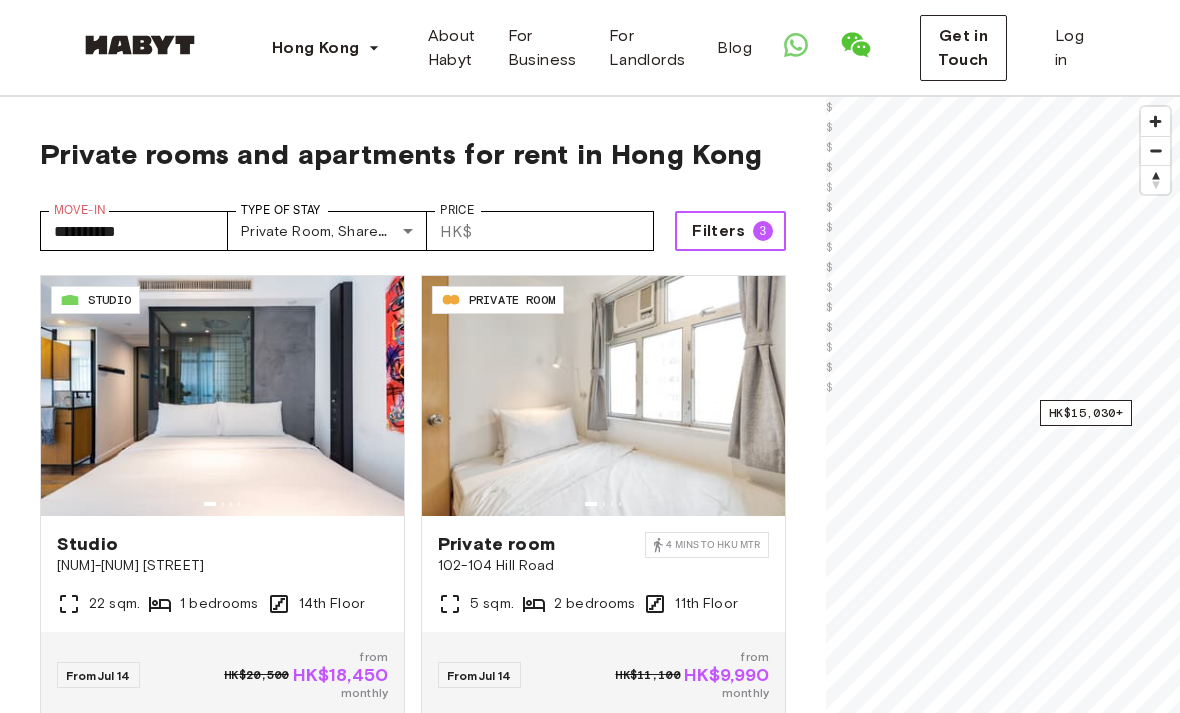 click on "Filters 3" at bounding box center [730, 231] 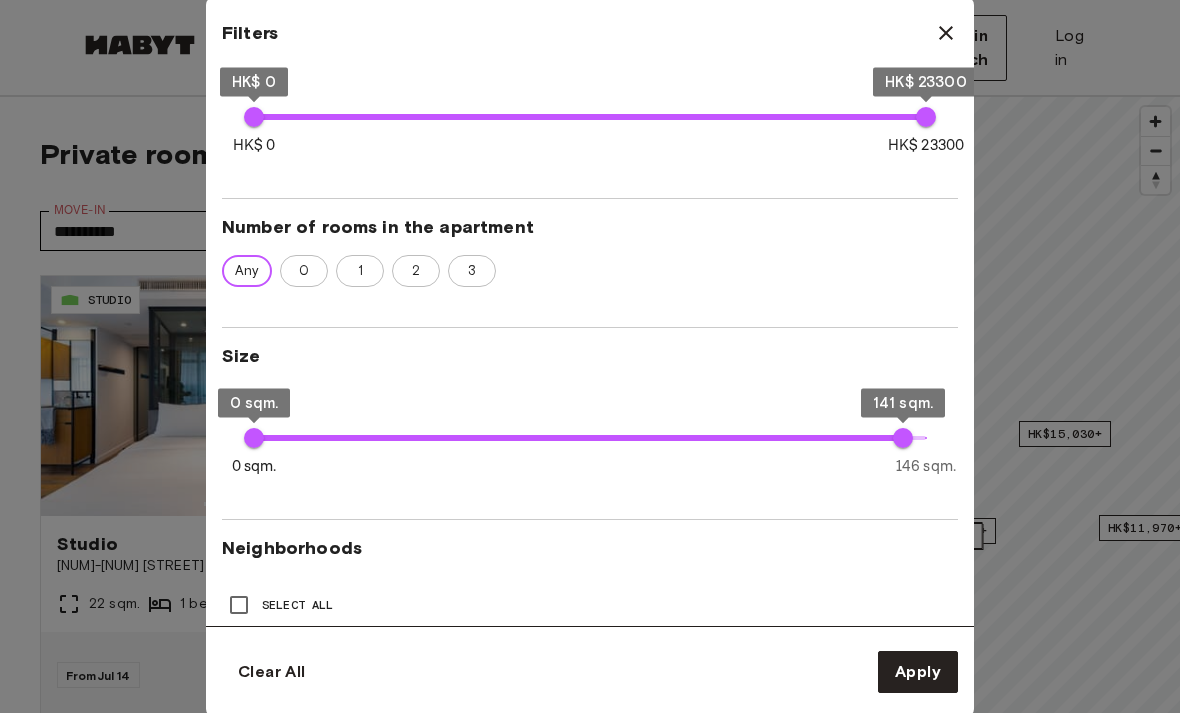scroll, scrollTop: 504, scrollLeft: 0, axis: vertical 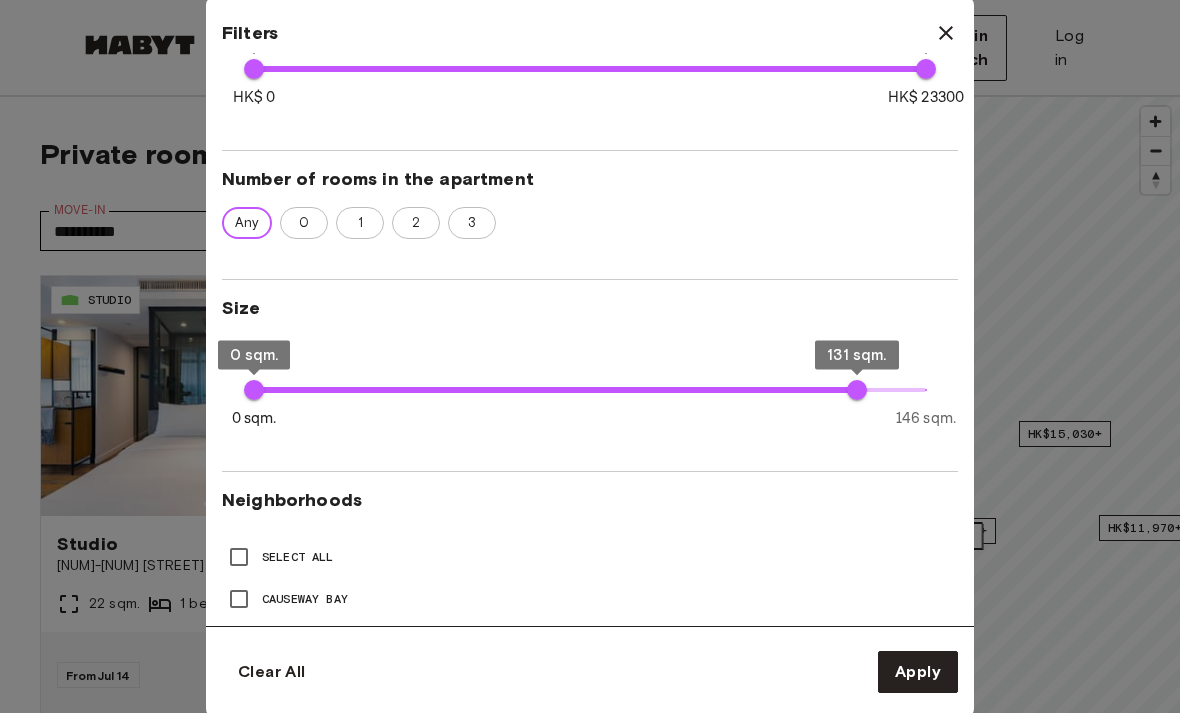 type on "***" 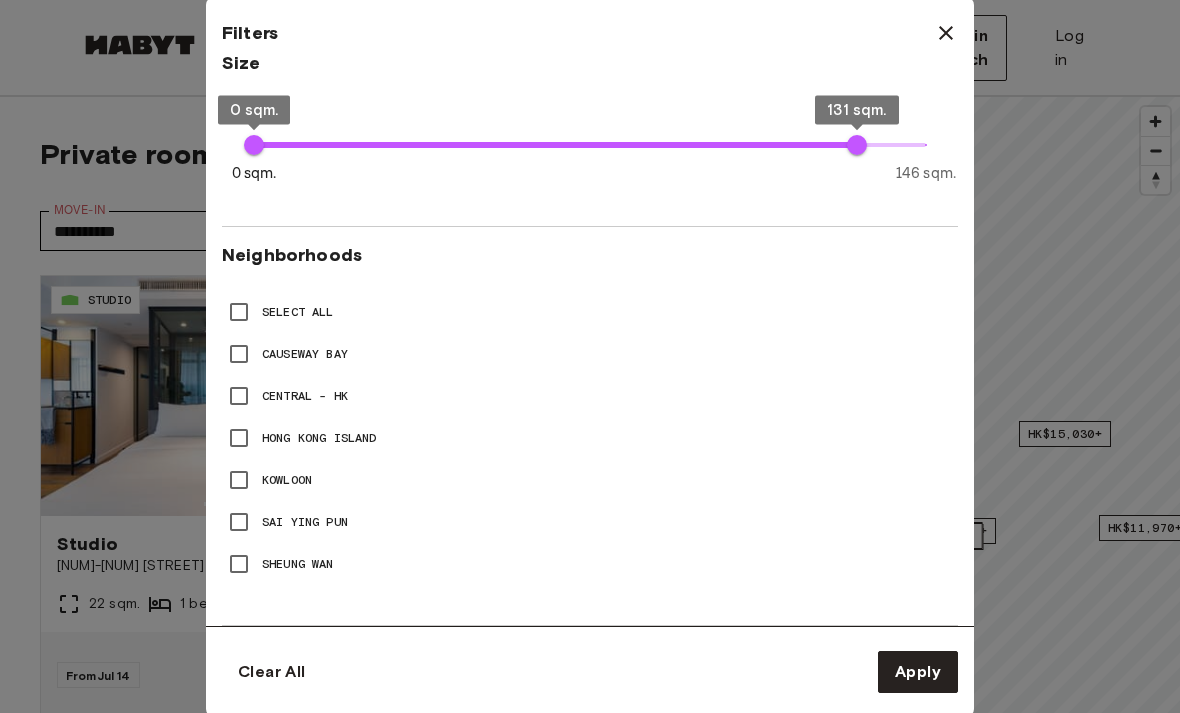 scroll, scrollTop: 749, scrollLeft: 0, axis: vertical 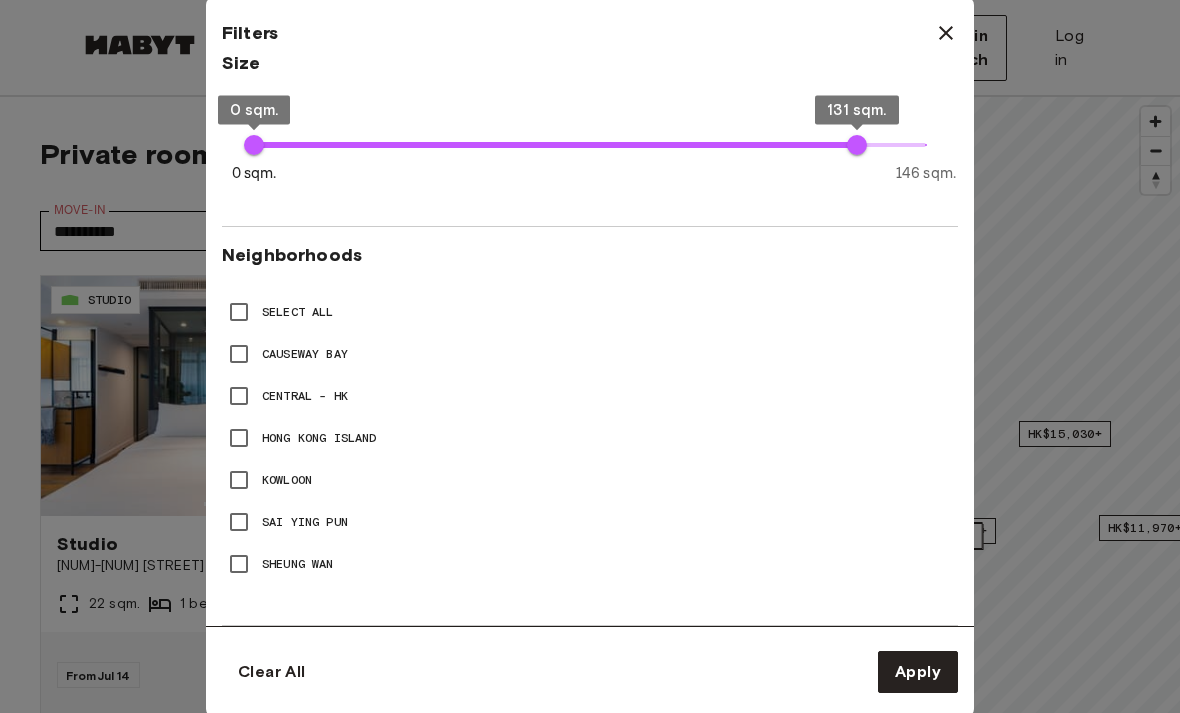 click 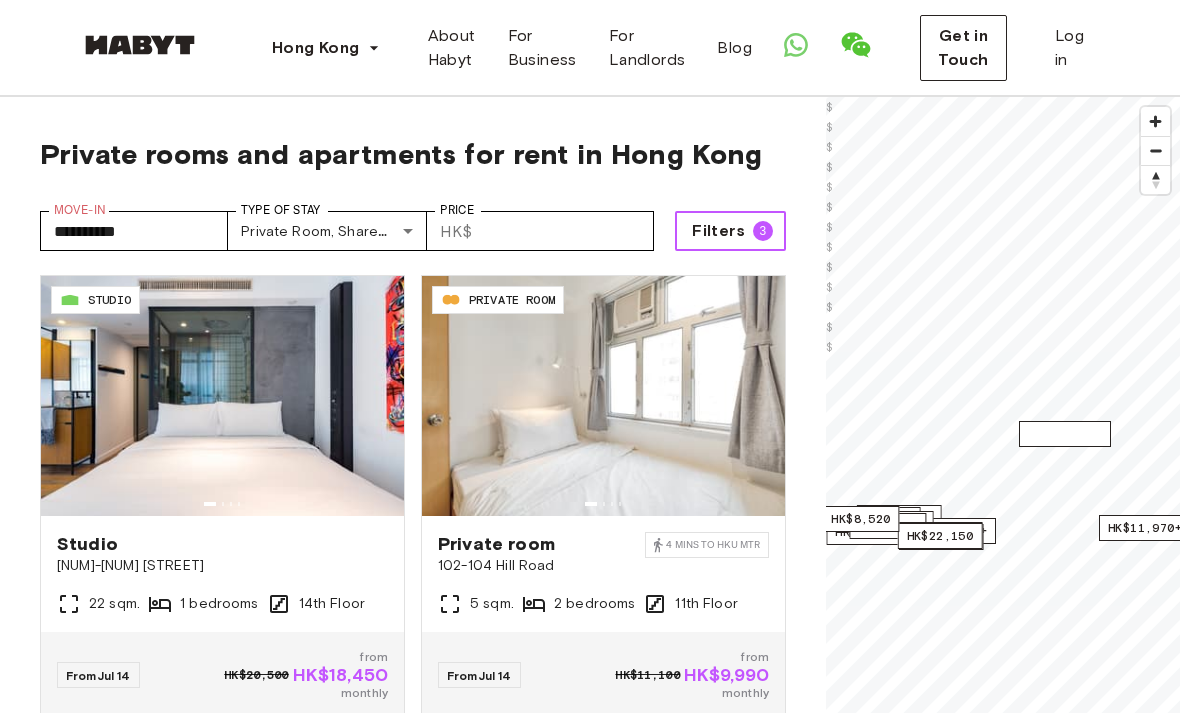 click on "HK$15,030+" at bounding box center [1065, 434] 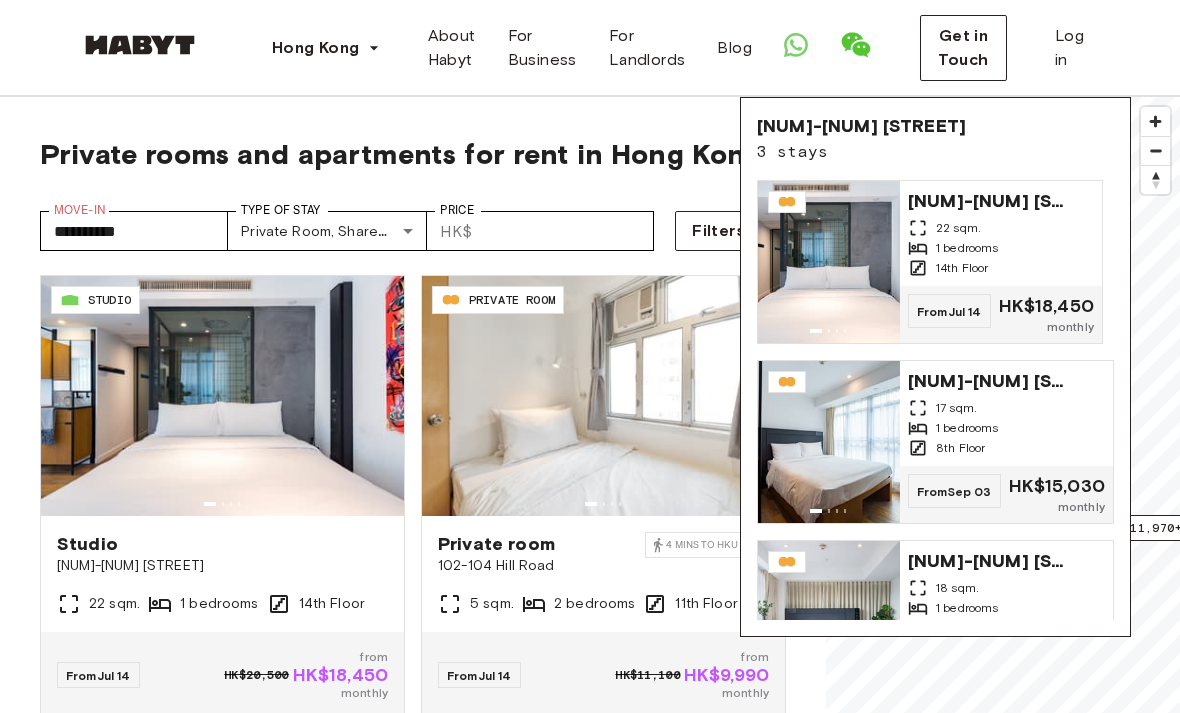 click on "**********" at bounding box center [413, 223] 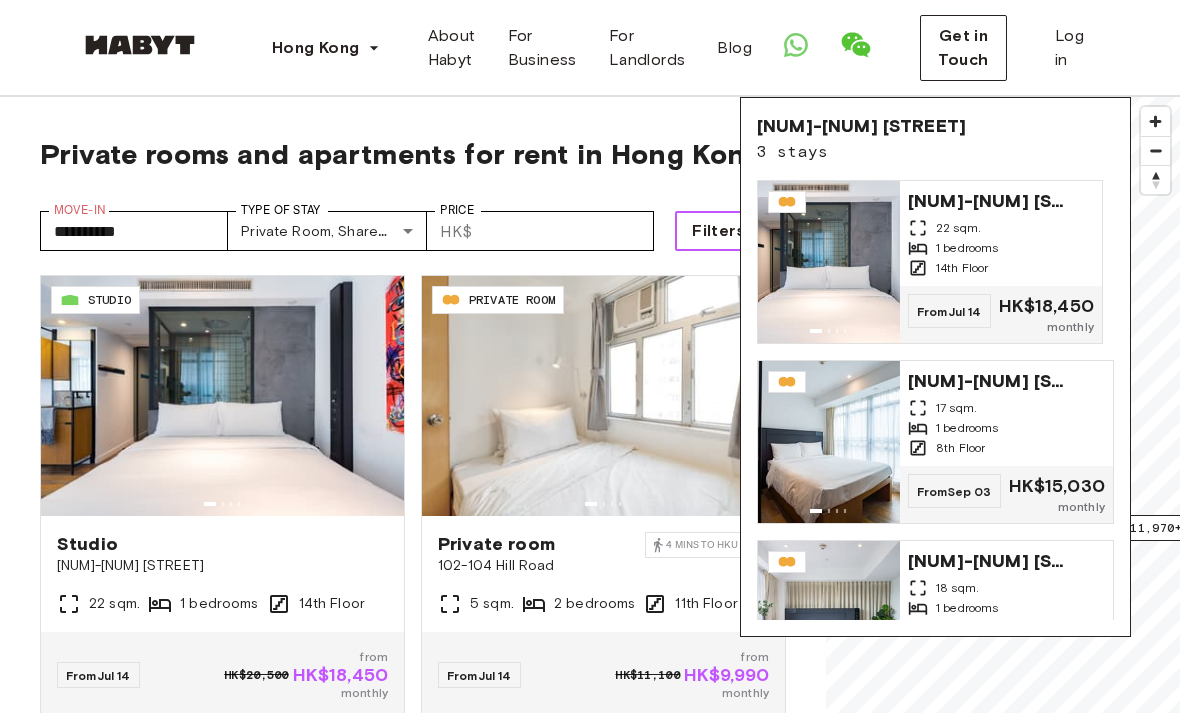 click on "Filters" at bounding box center [718, 231] 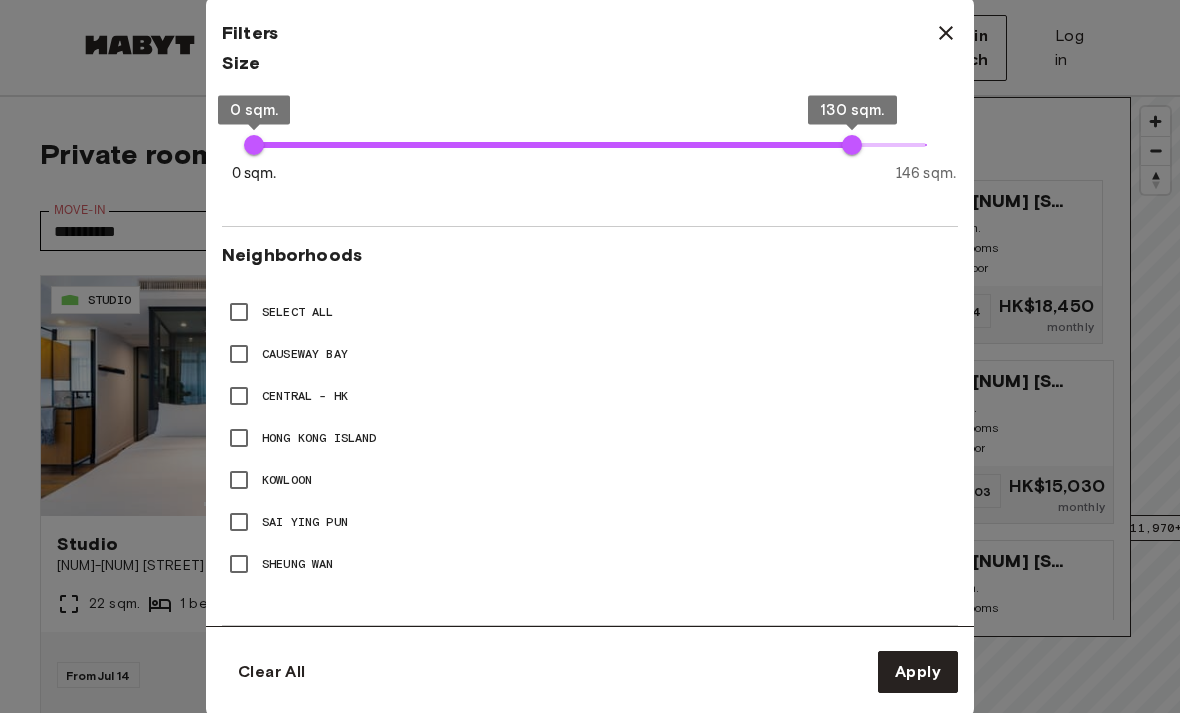 scroll, scrollTop: 749, scrollLeft: 0, axis: vertical 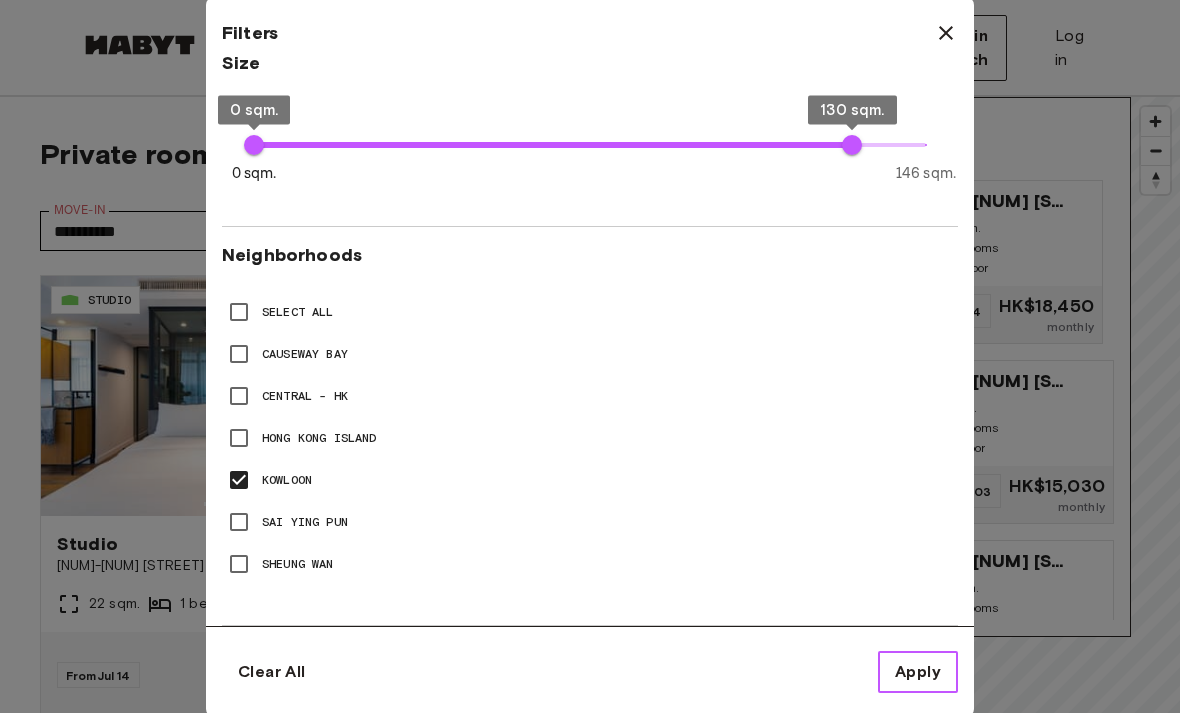 click on "Apply" at bounding box center (918, 672) 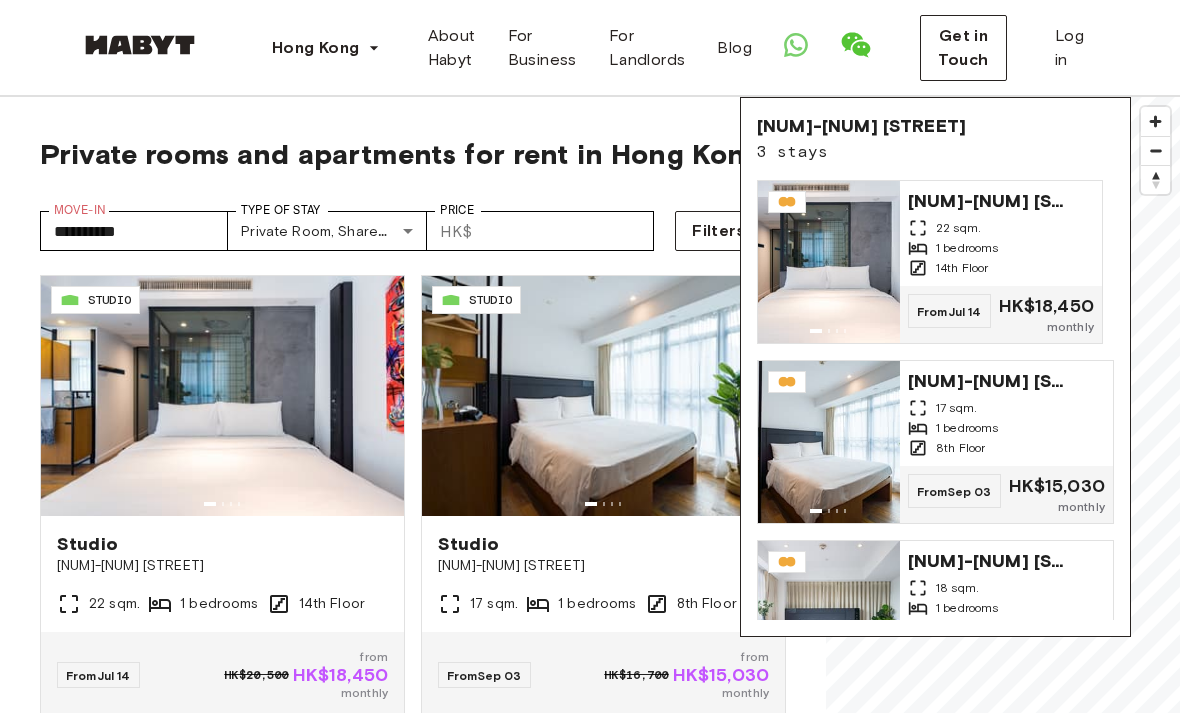 click on "Private rooms and apartments for rent in Hong Kong" at bounding box center (413, 154) 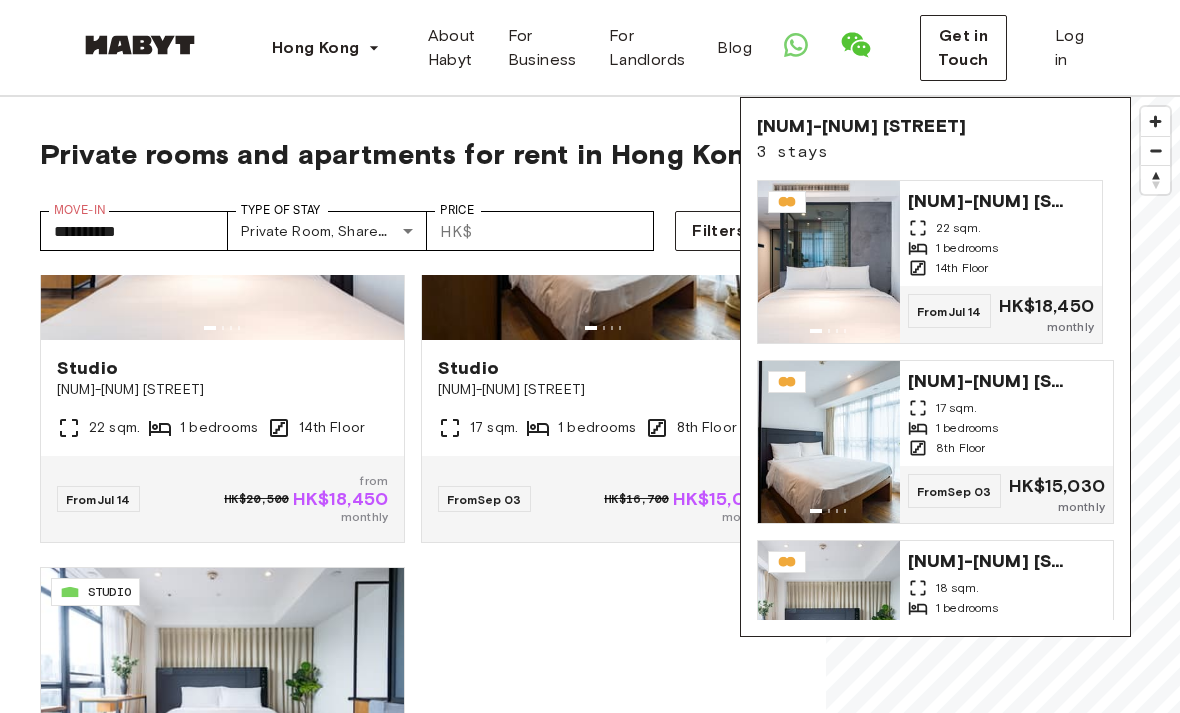scroll, scrollTop: 175, scrollLeft: 0, axis: vertical 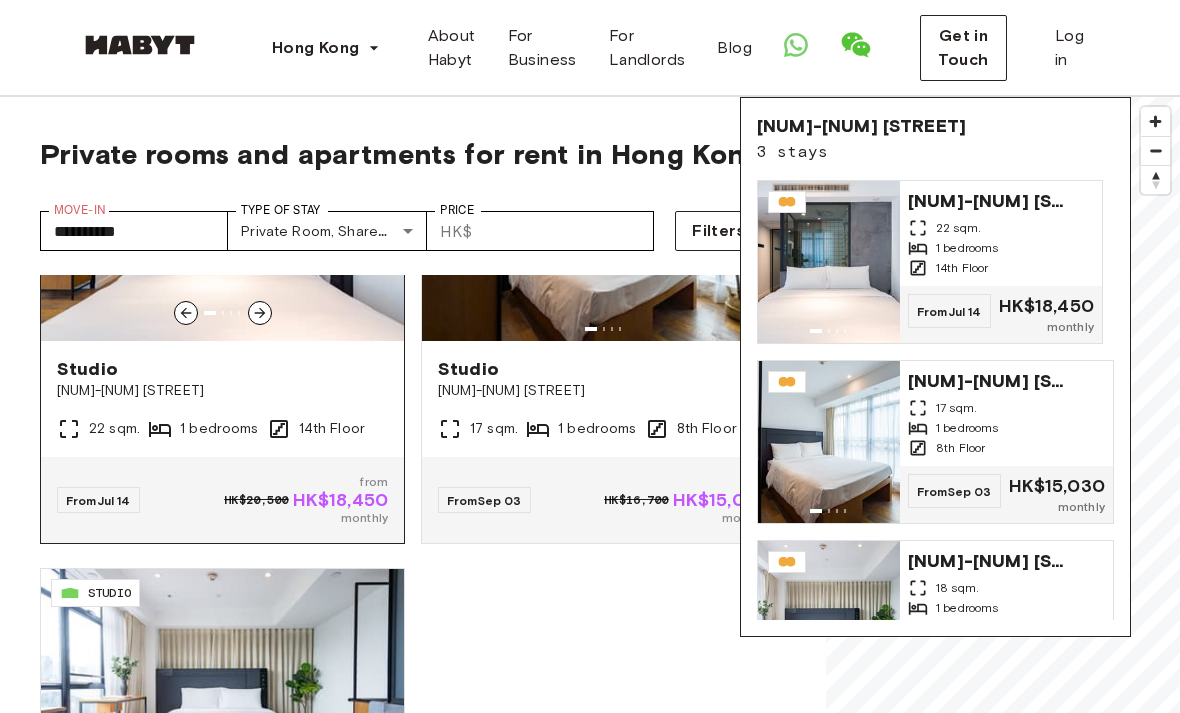 click on "14th Floor" at bounding box center [332, 429] 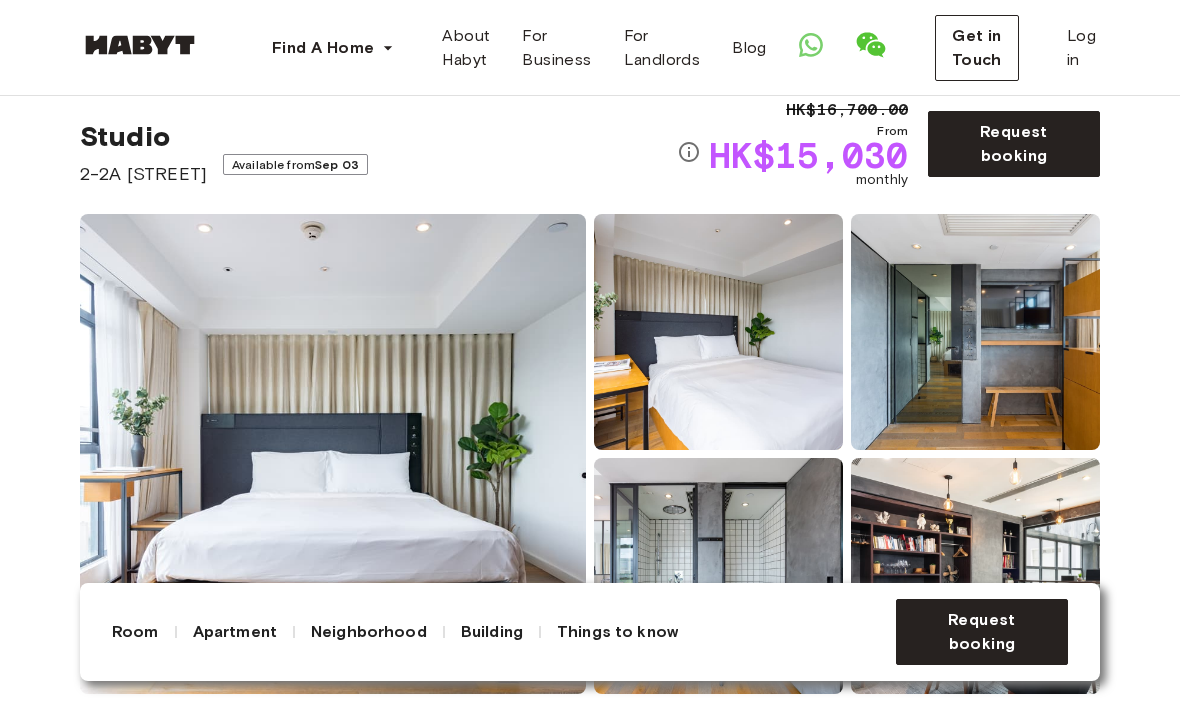 scroll, scrollTop: 0, scrollLeft: 0, axis: both 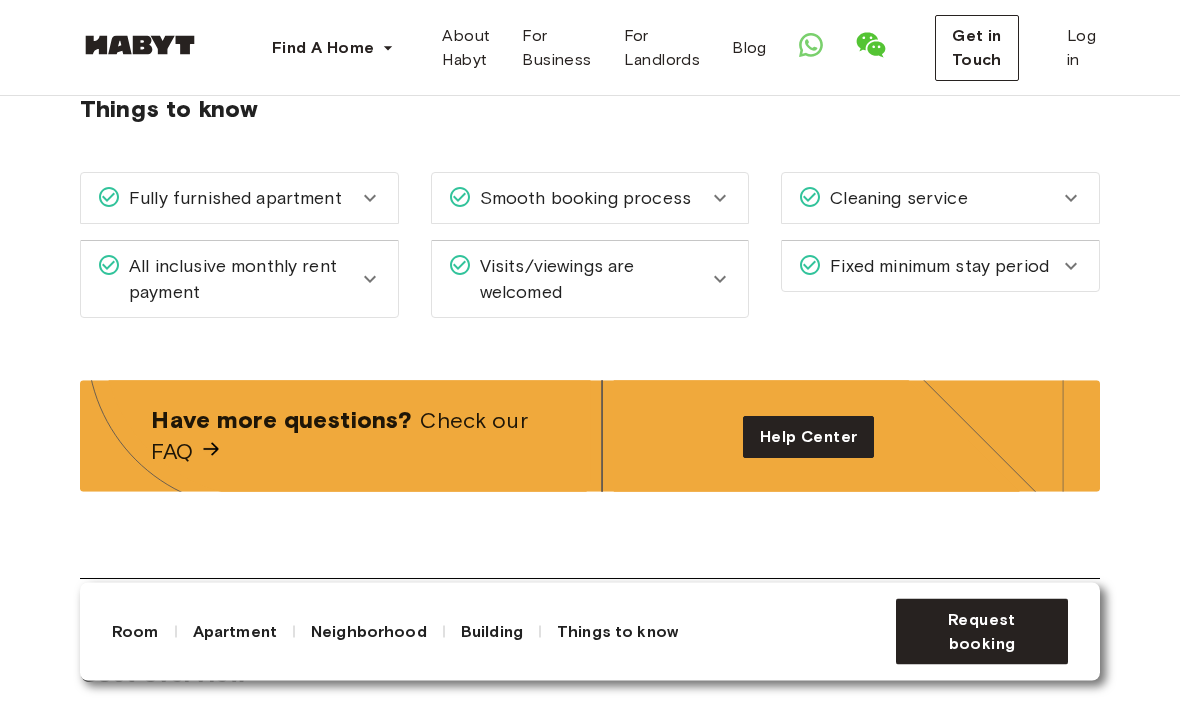 click on "Fixed minimum stay period" at bounding box center [940, 267] 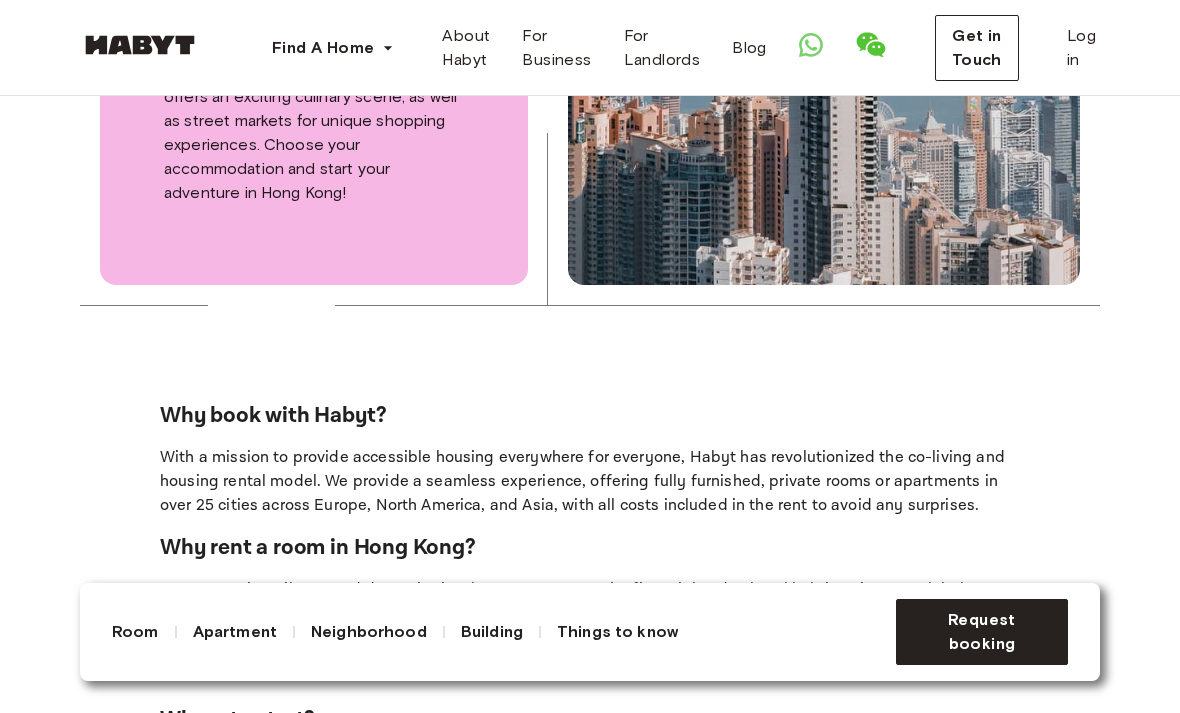scroll, scrollTop: 4097, scrollLeft: 0, axis: vertical 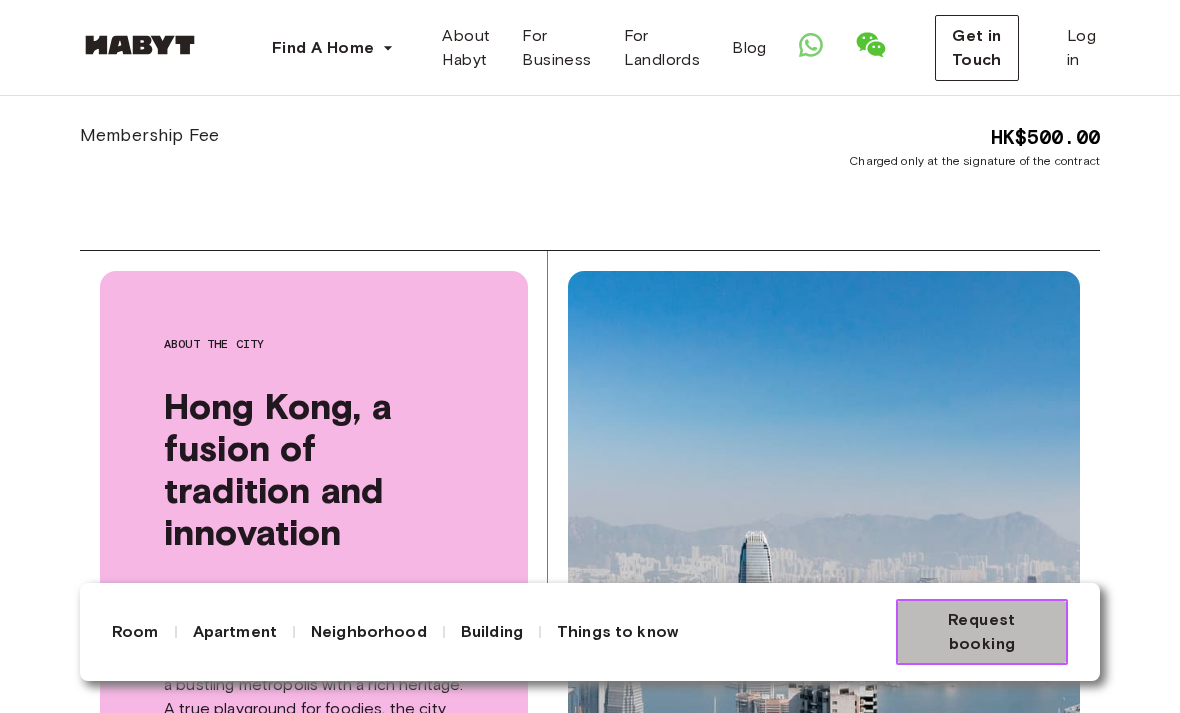 click on "Request booking" at bounding box center (982, 632) 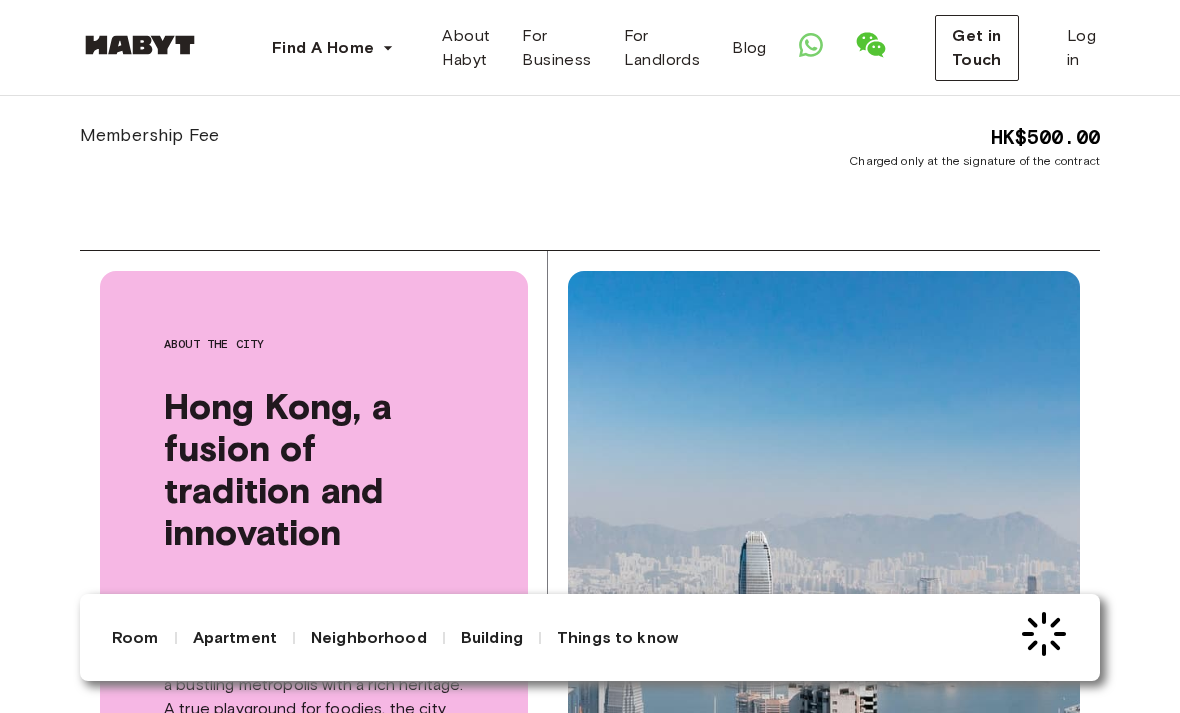 scroll, scrollTop: 0, scrollLeft: 0, axis: both 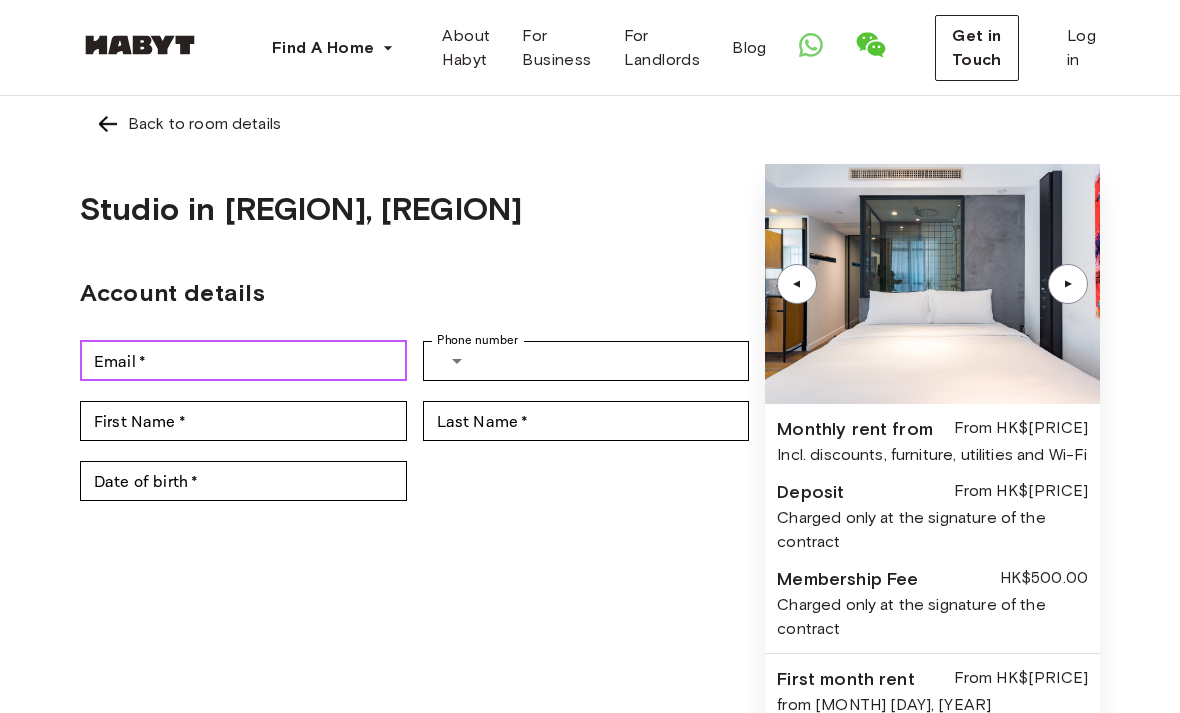 click on "Email   *" at bounding box center (243, 361) 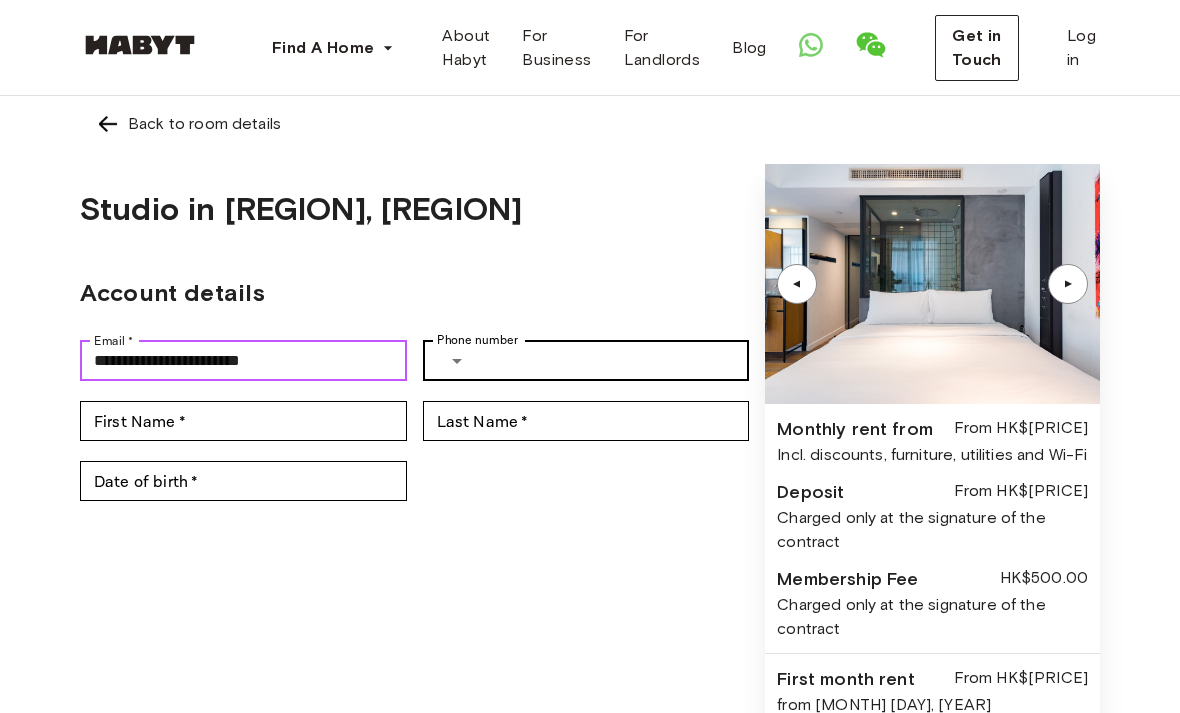 type on "**********" 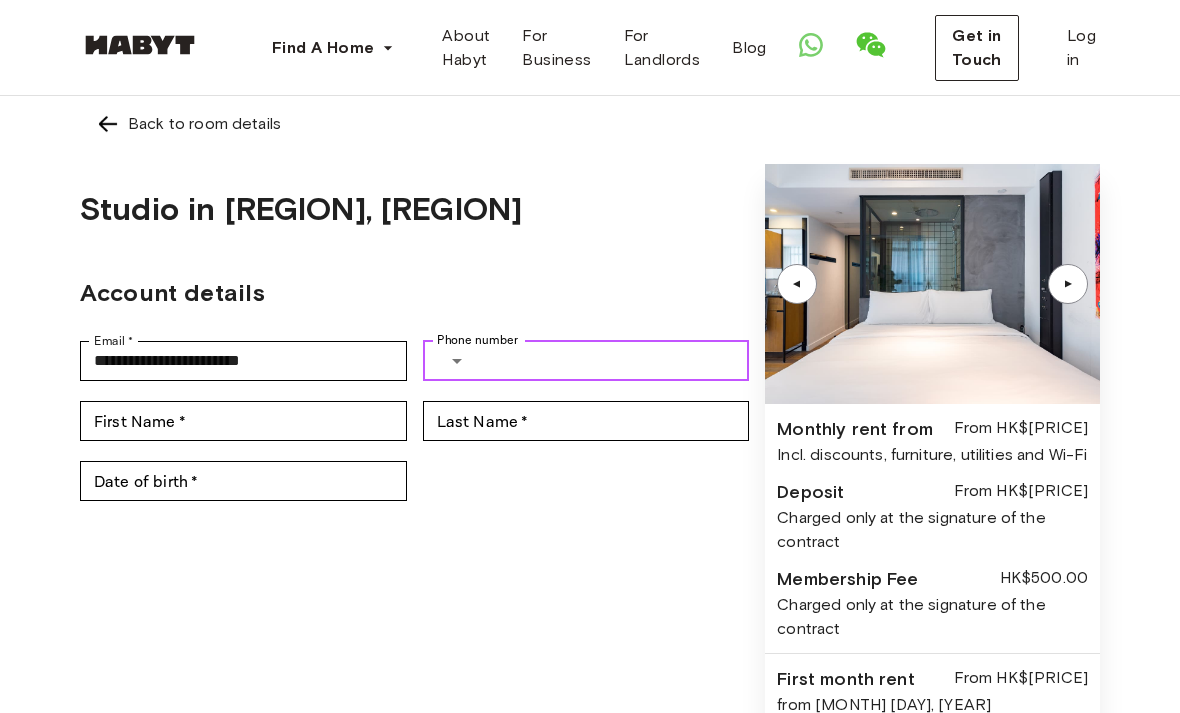 click on "Phone number" at bounding box center [617, 361] 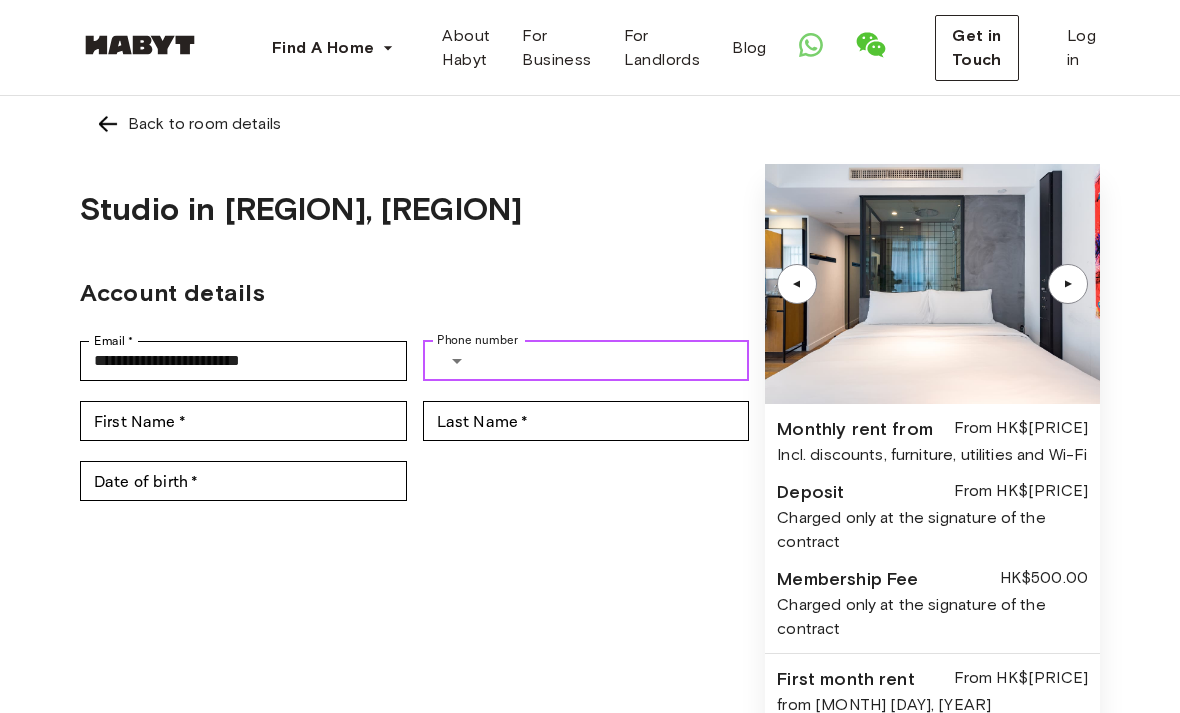 type on "**********" 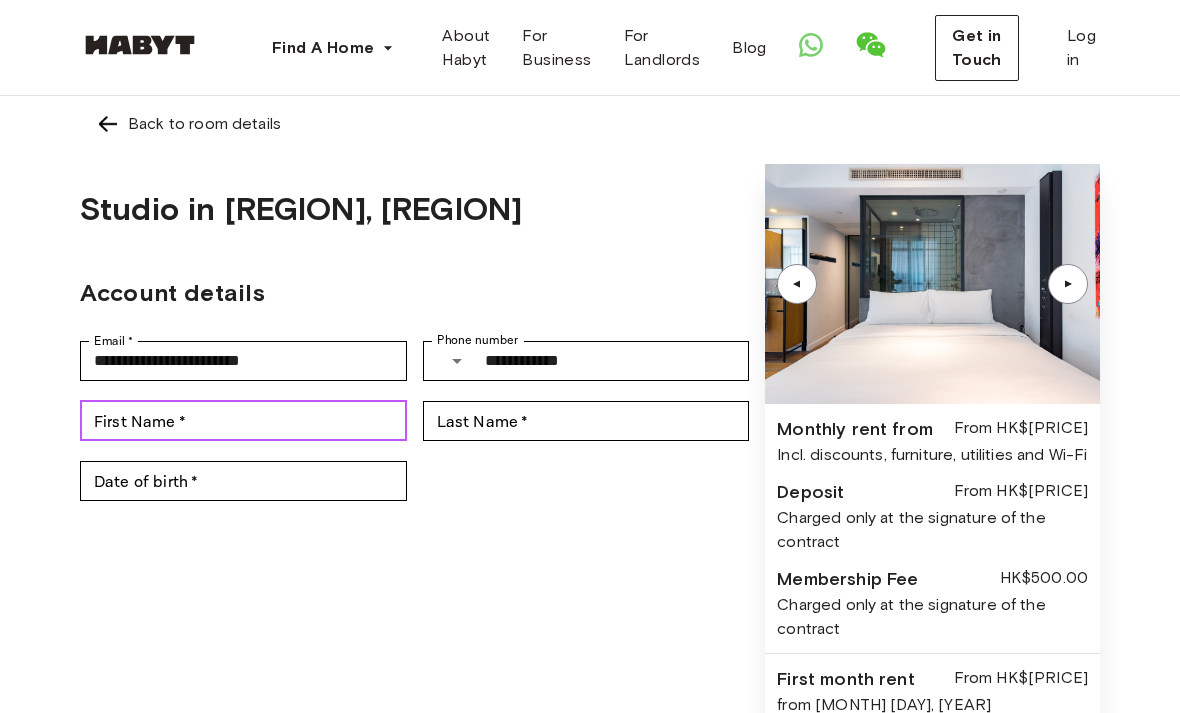 click on "First Name   *" at bounding box center [243, 421] 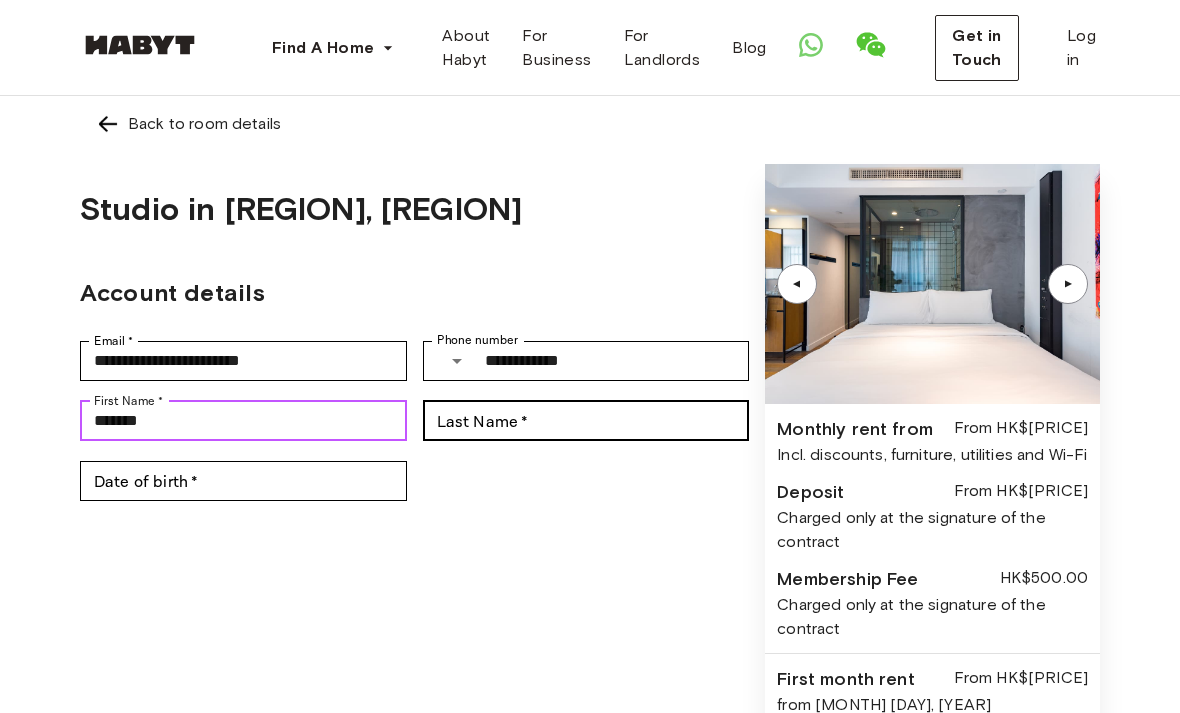 type on "*******" 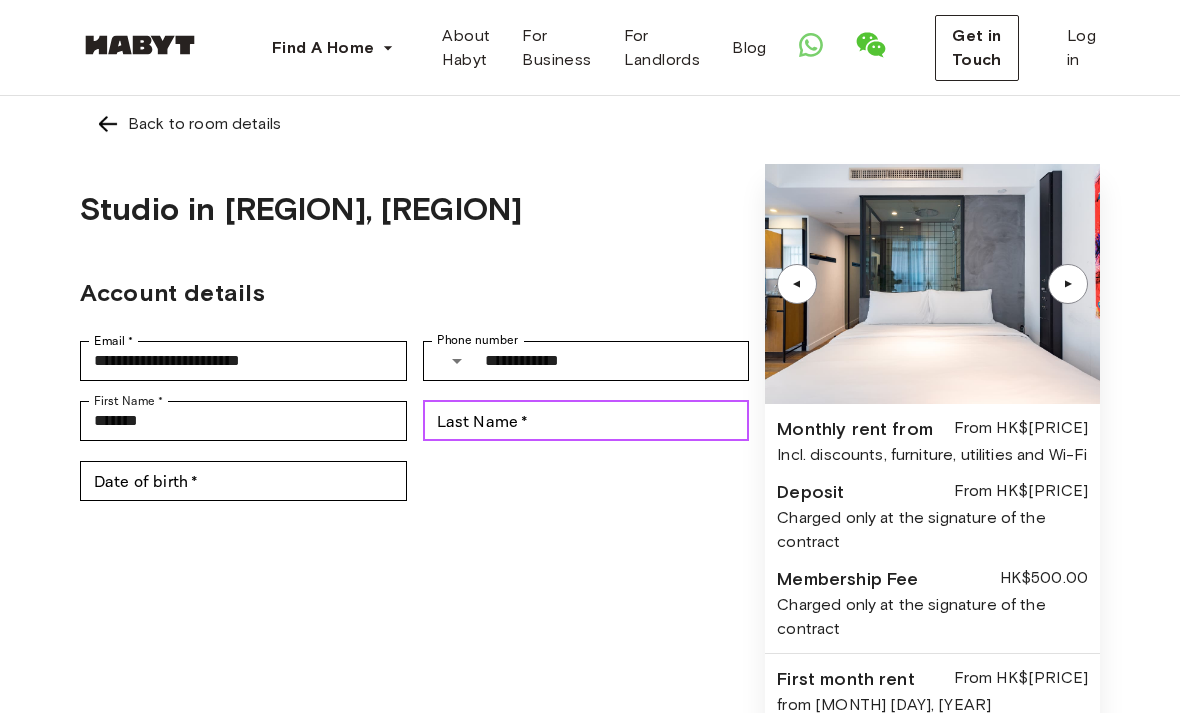 click on "Last Name   *" at bounding box center (586, 421) 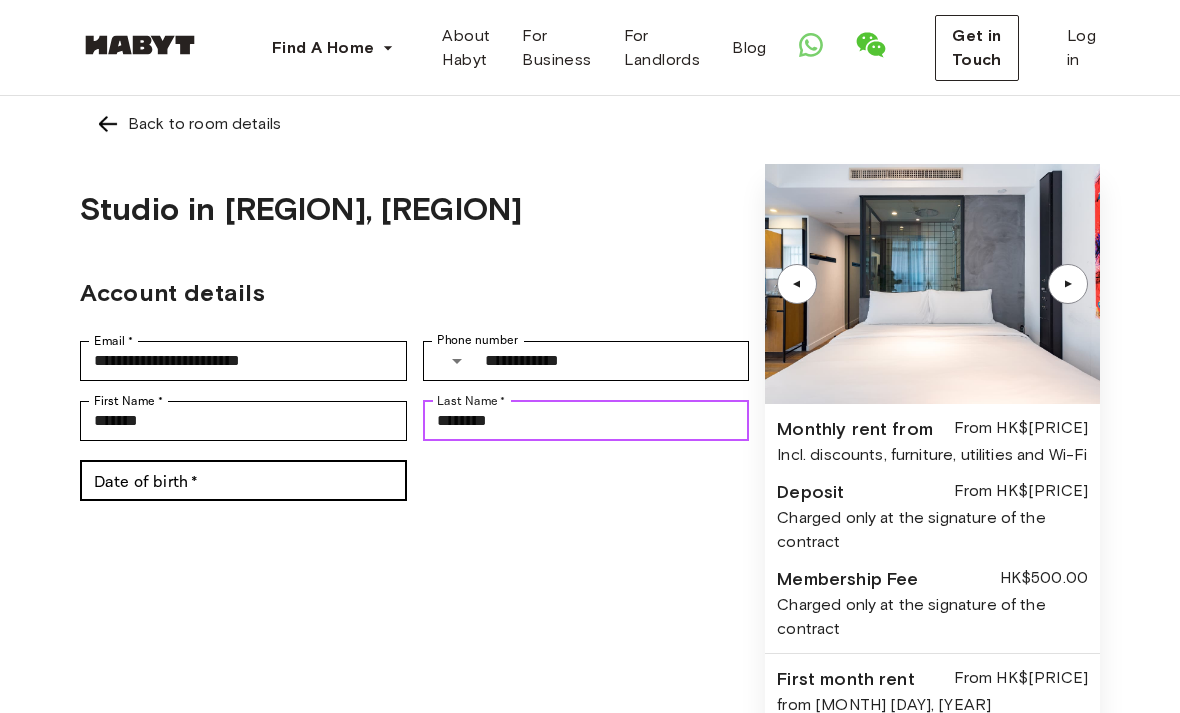 type on "********" 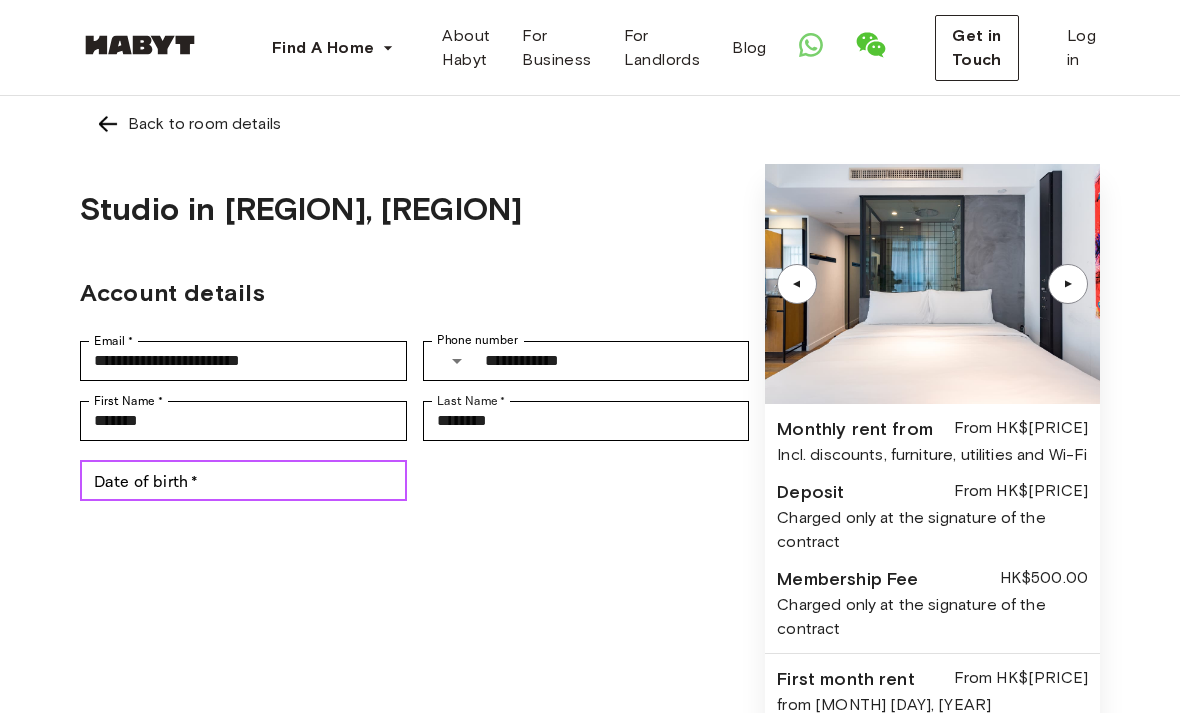 click on "Date of birth   *" at bounding box center [243, 481] 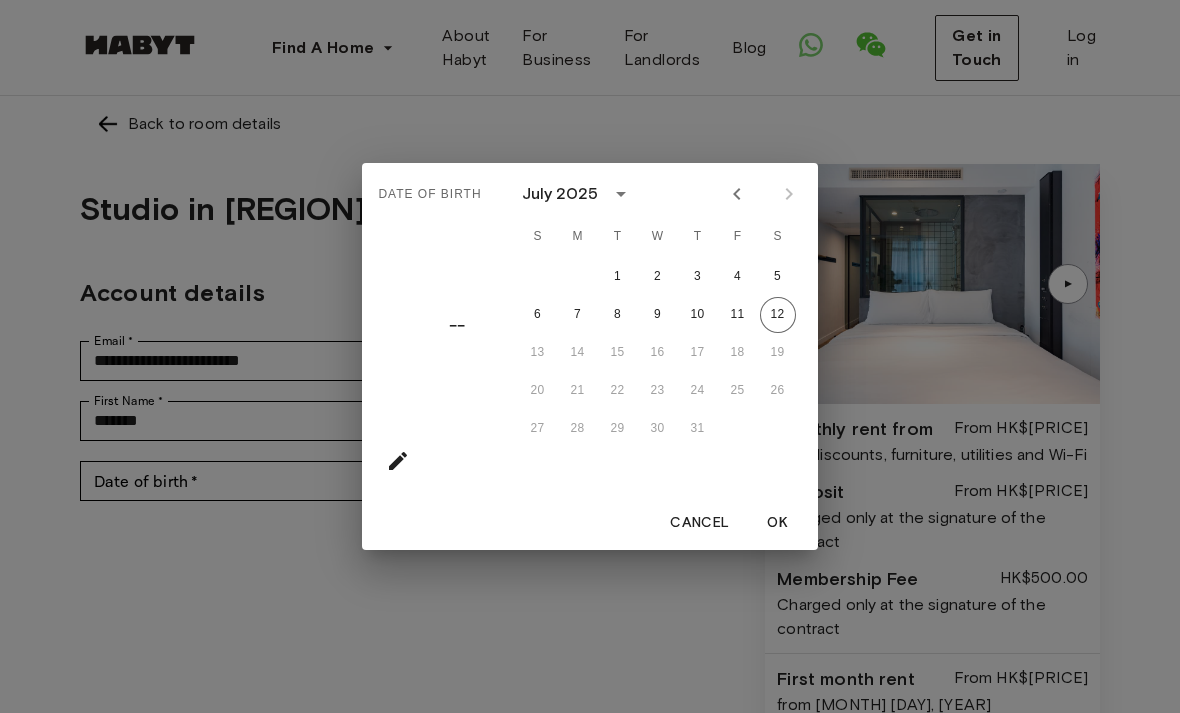 click 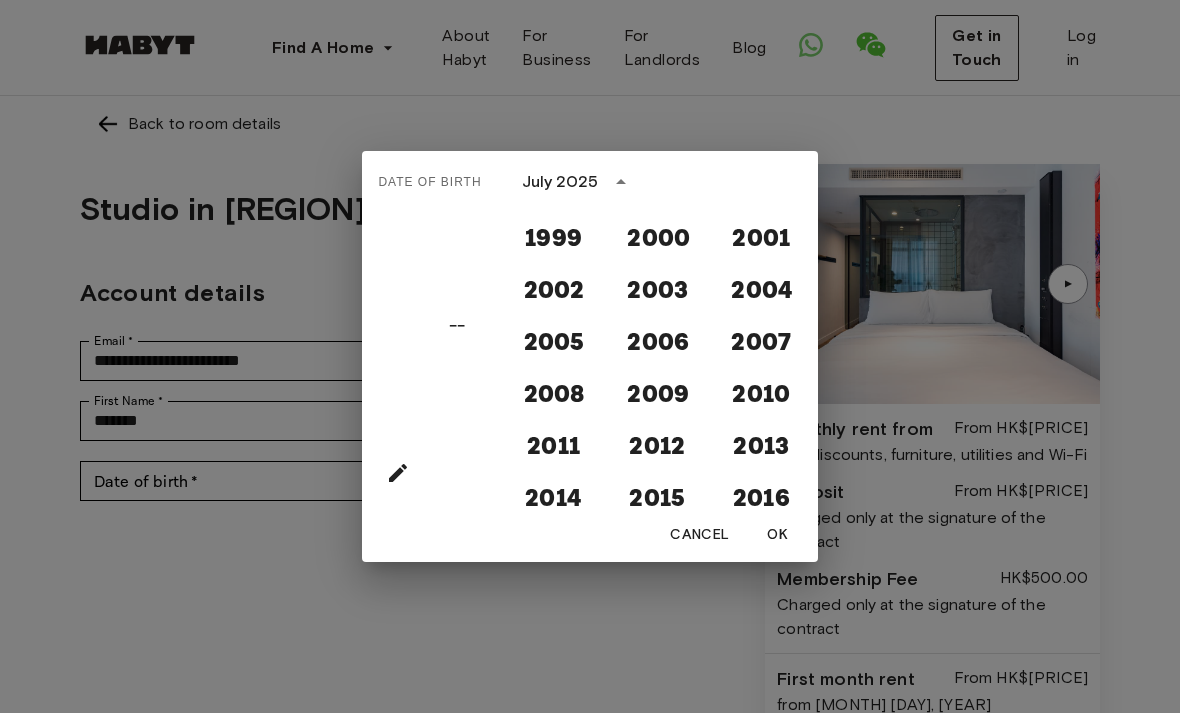 scroll, scrollTop: 1673, scrollLeft: 0, axis: vertical 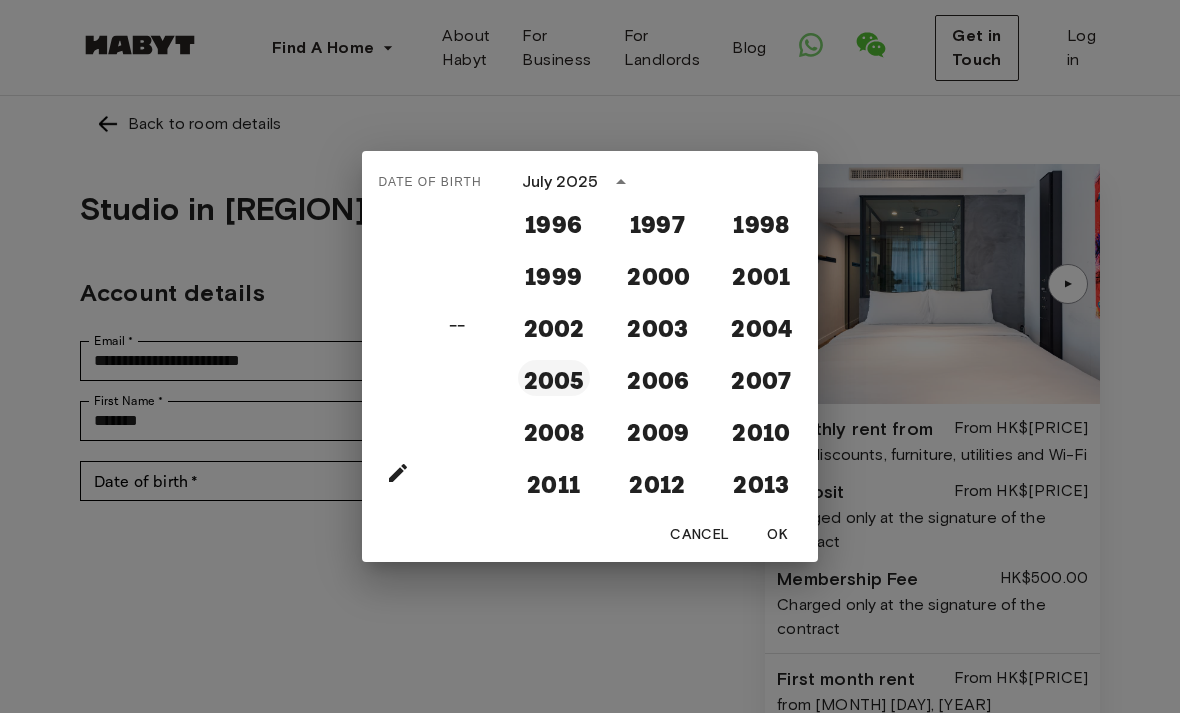 click on "2005" at bounding box center (554, 378) 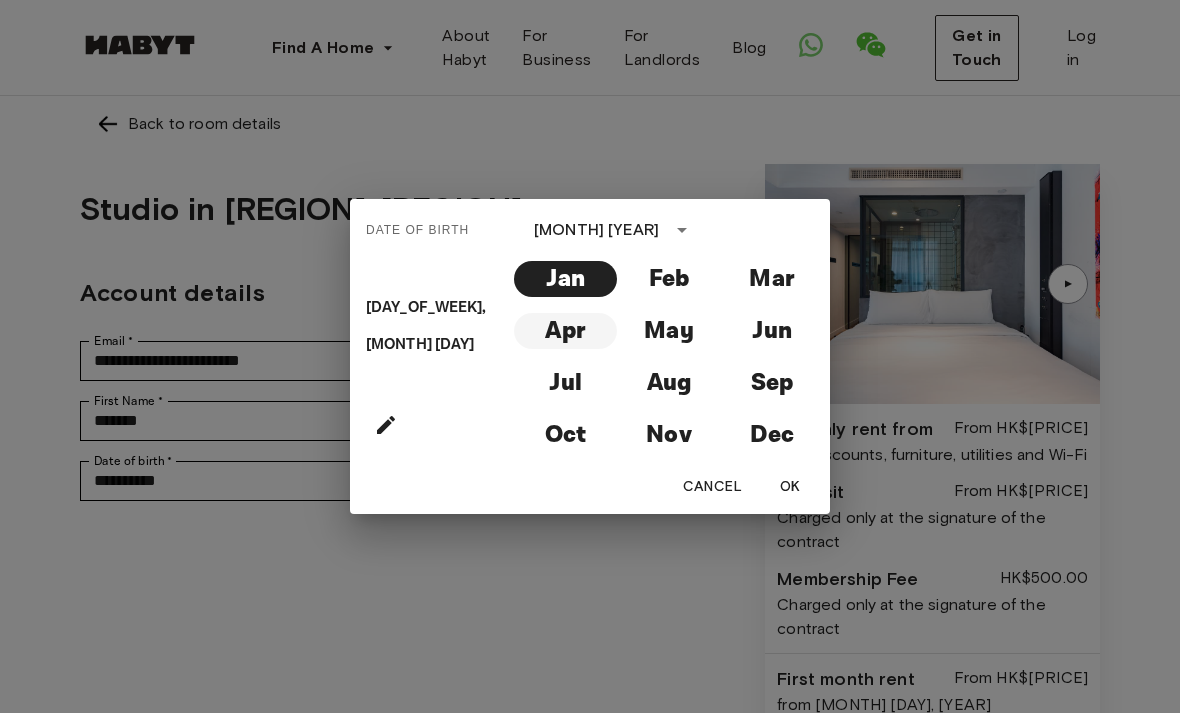 click on "Apr" at bounding box center [565, 331] 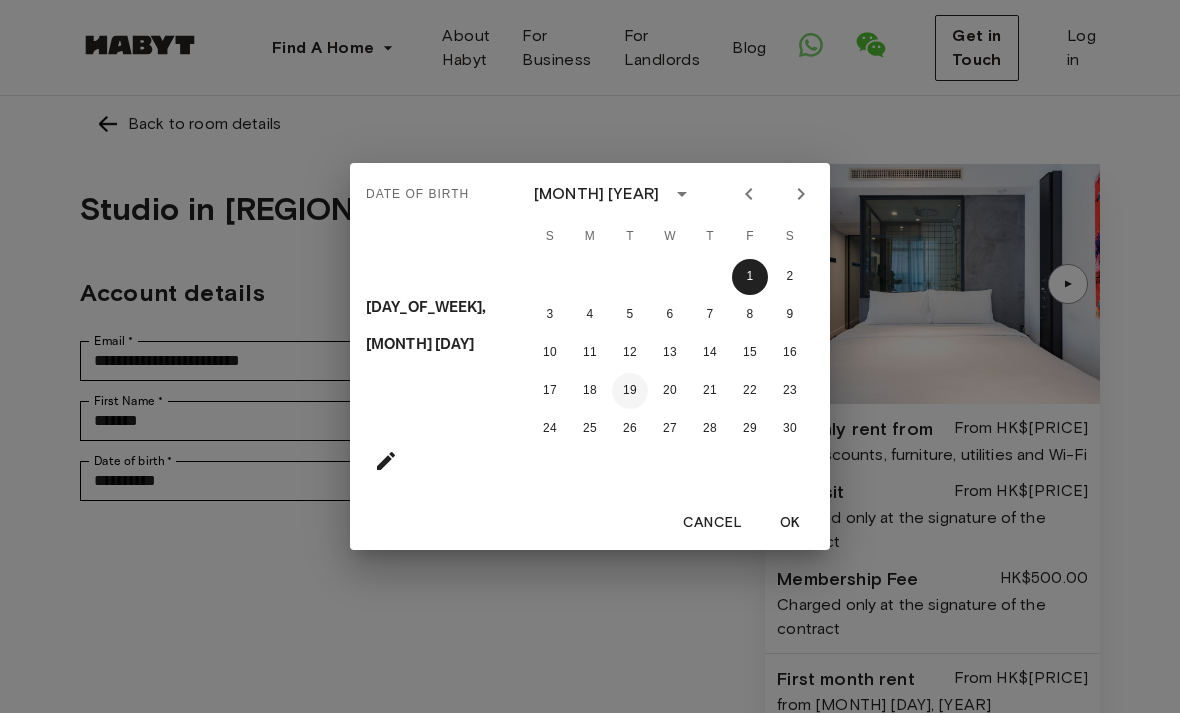 click on "19" at bounding box center [630, 391] 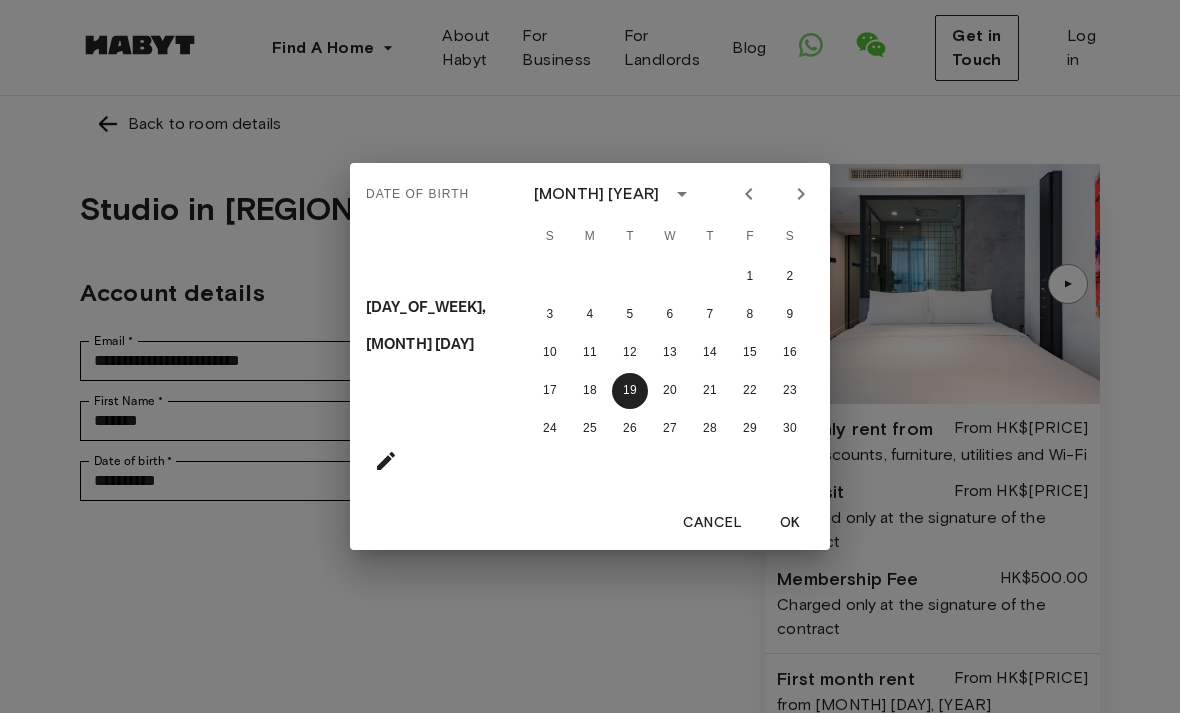 click on "OK" at bounding box center [790, 523] 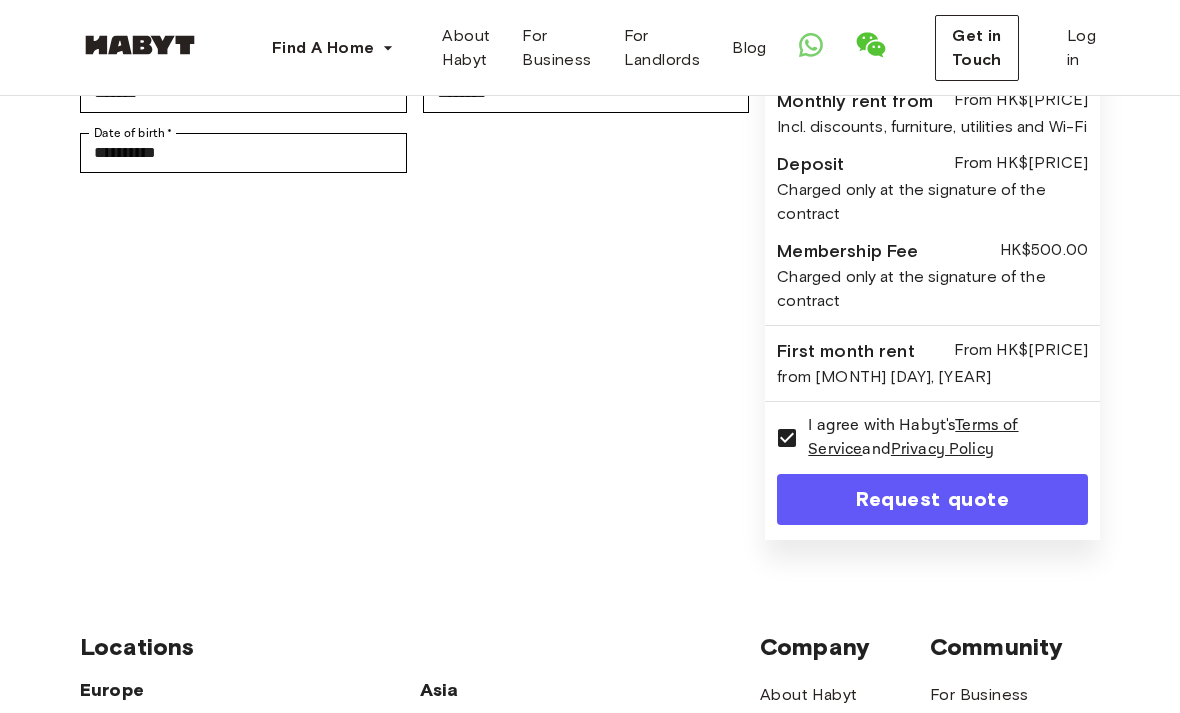 scroll, scrollTop: 322, scrollLeft: 0, axis: vertical 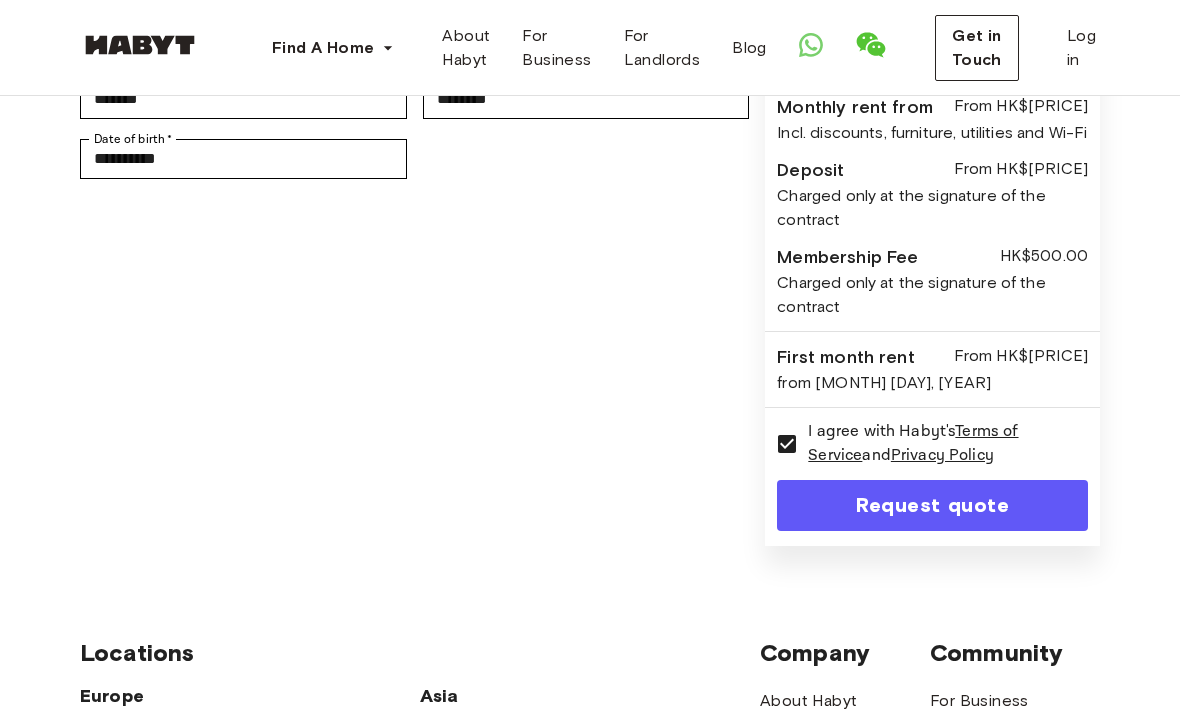 click on "from Jul 15, 2025" at bounding box center [932, 383] 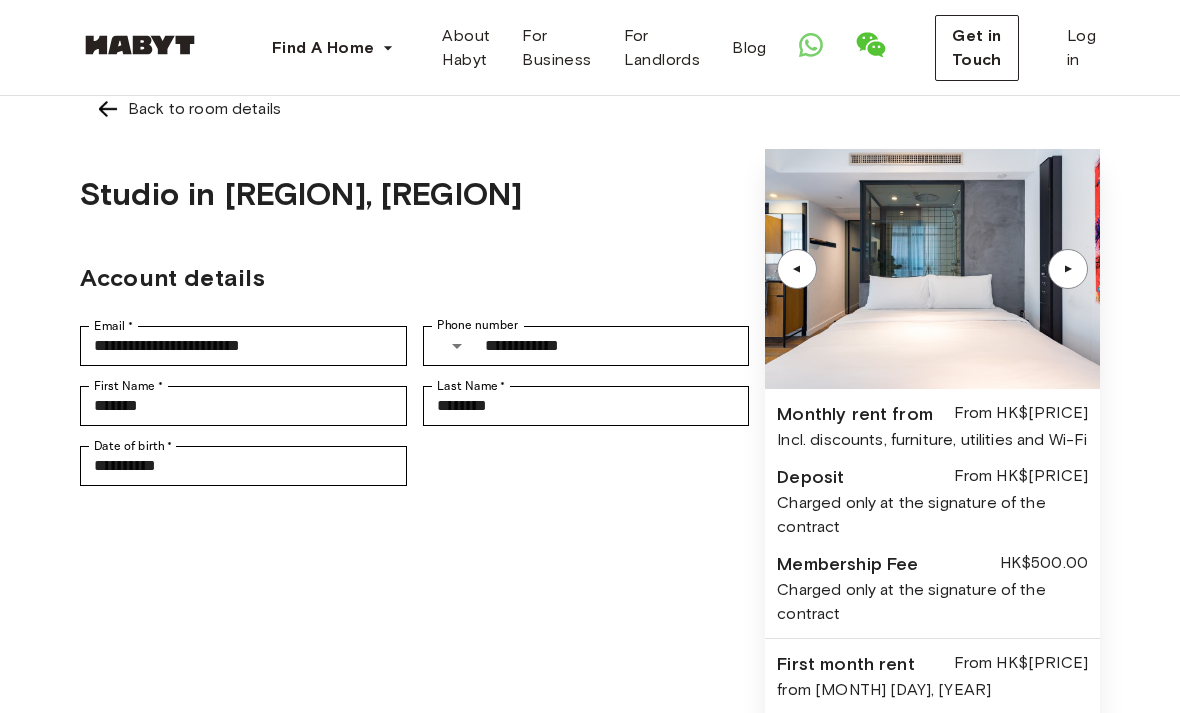 scroll, scrollTop: 15, scrollLeft: 0, axis: vertical 